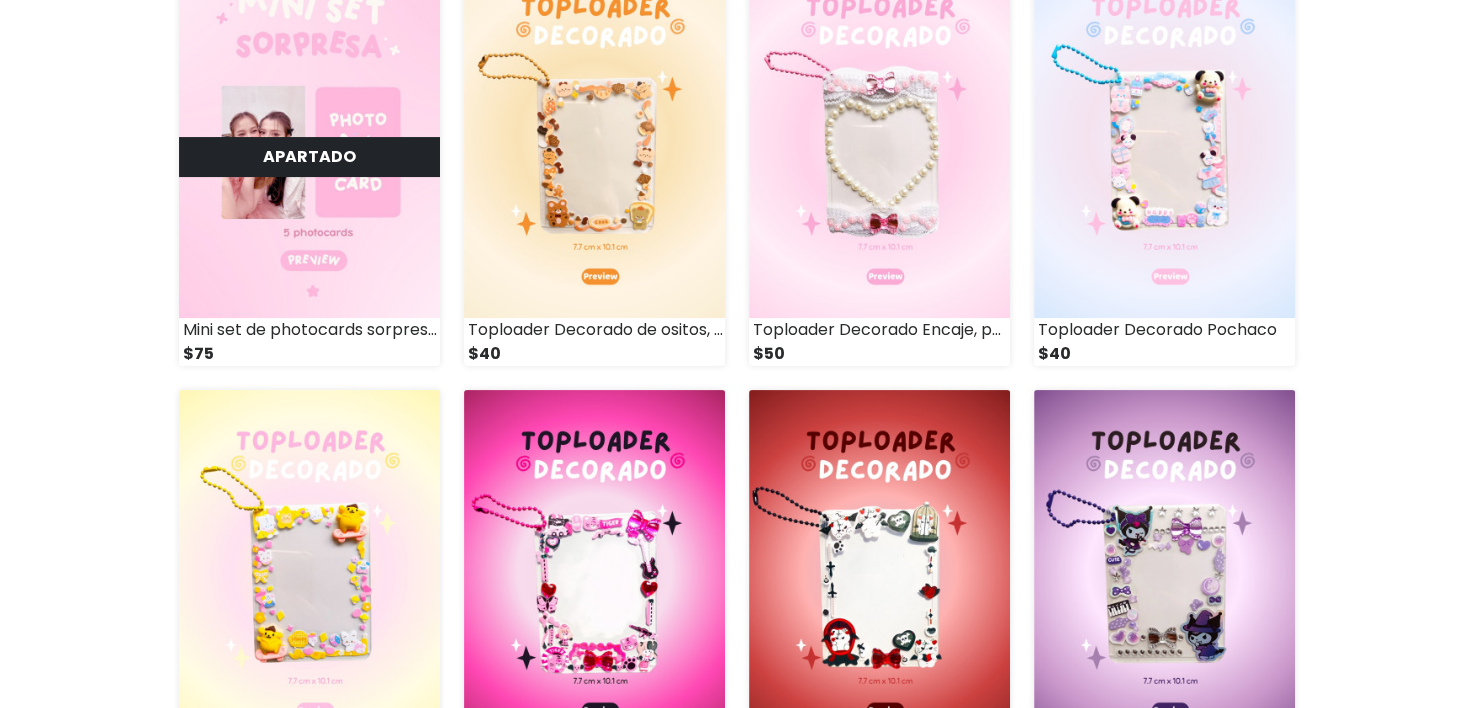 scroll, scrollTop: 540, scrollLeft: 0, axis: vertical 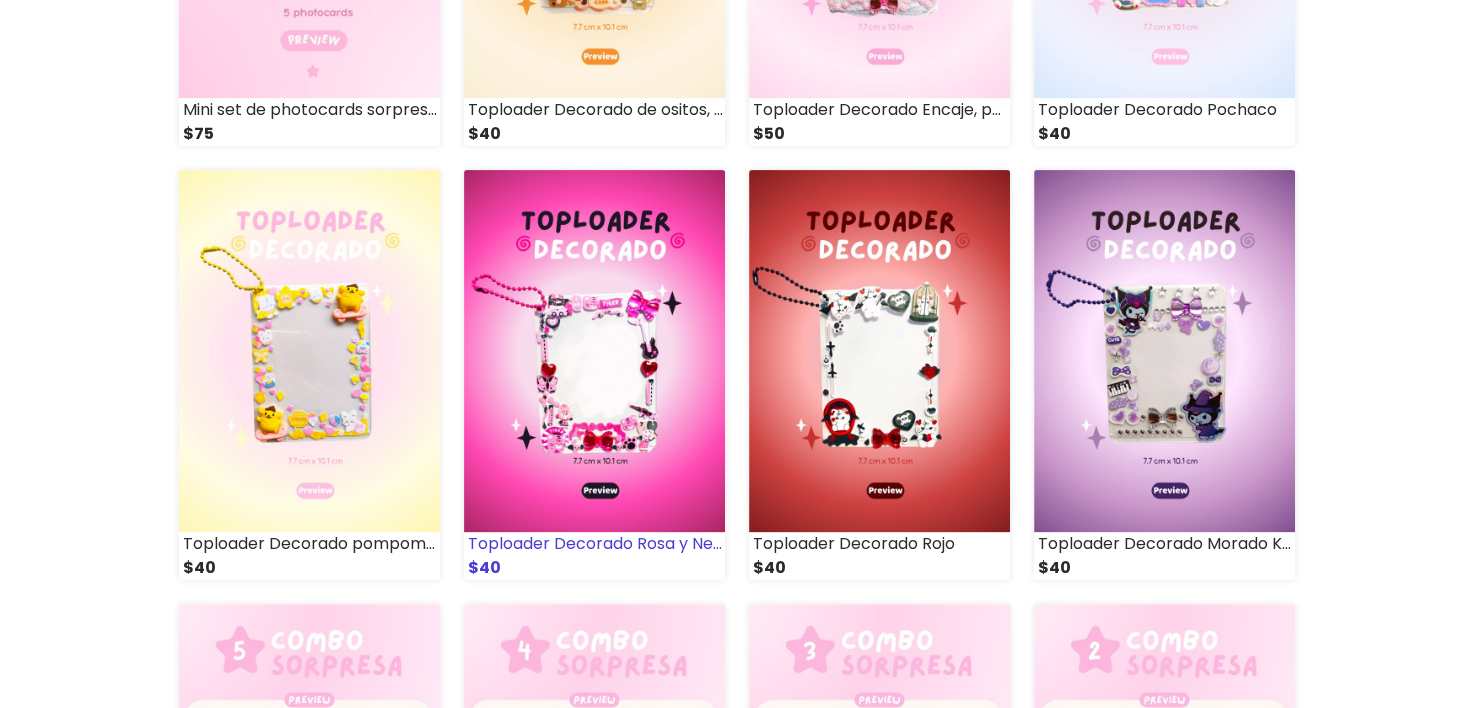 click at bounding box center (594, 351) 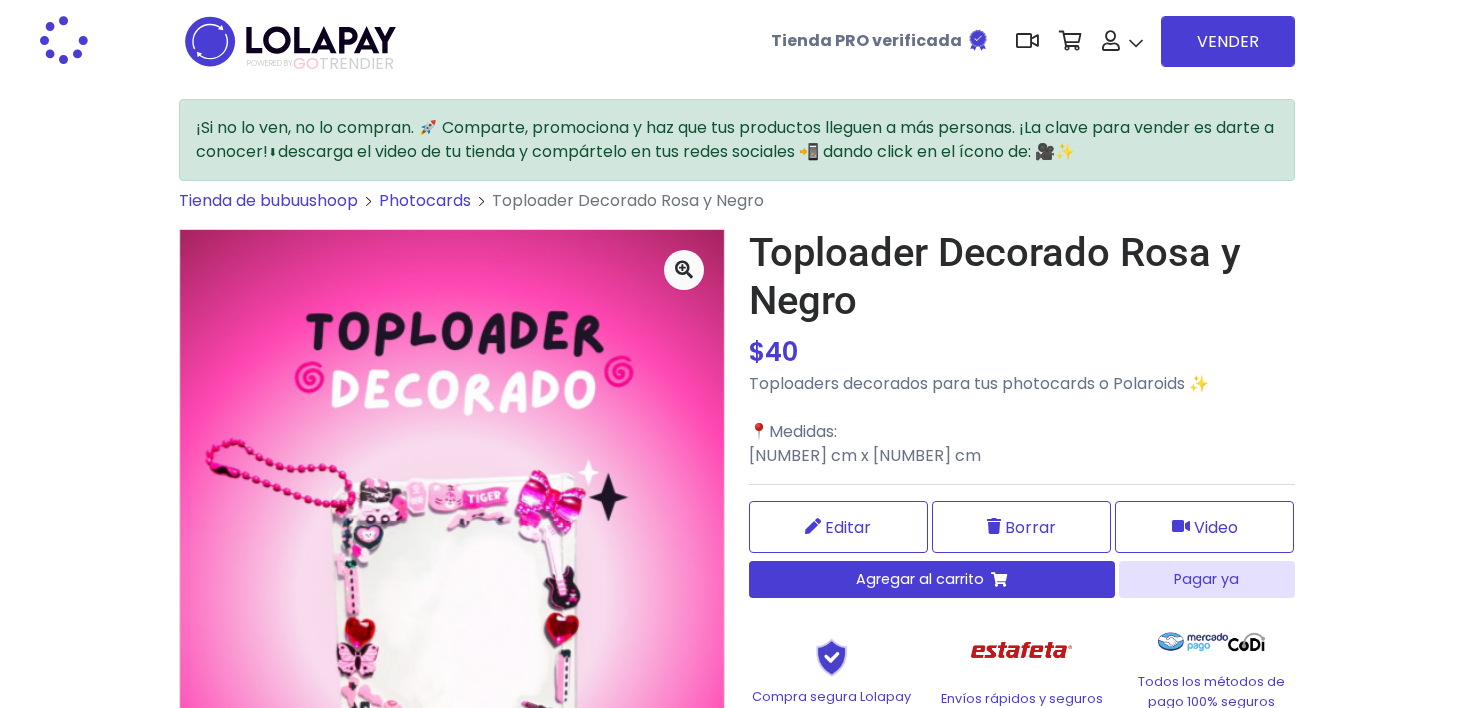 scroll, scrollTop: 0, scrollLeft: 0, axis: both 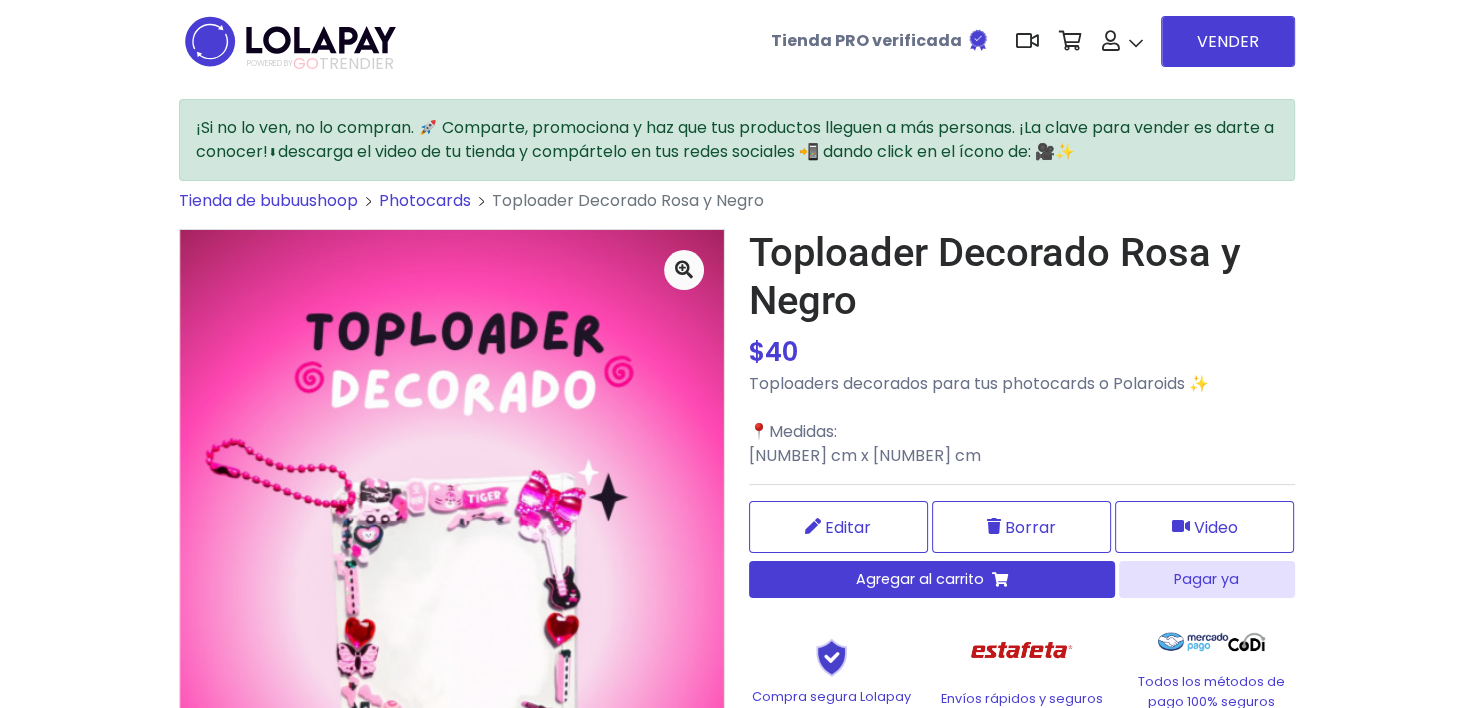 click on "Agregar al carrito" at bounding box center [920, 579] 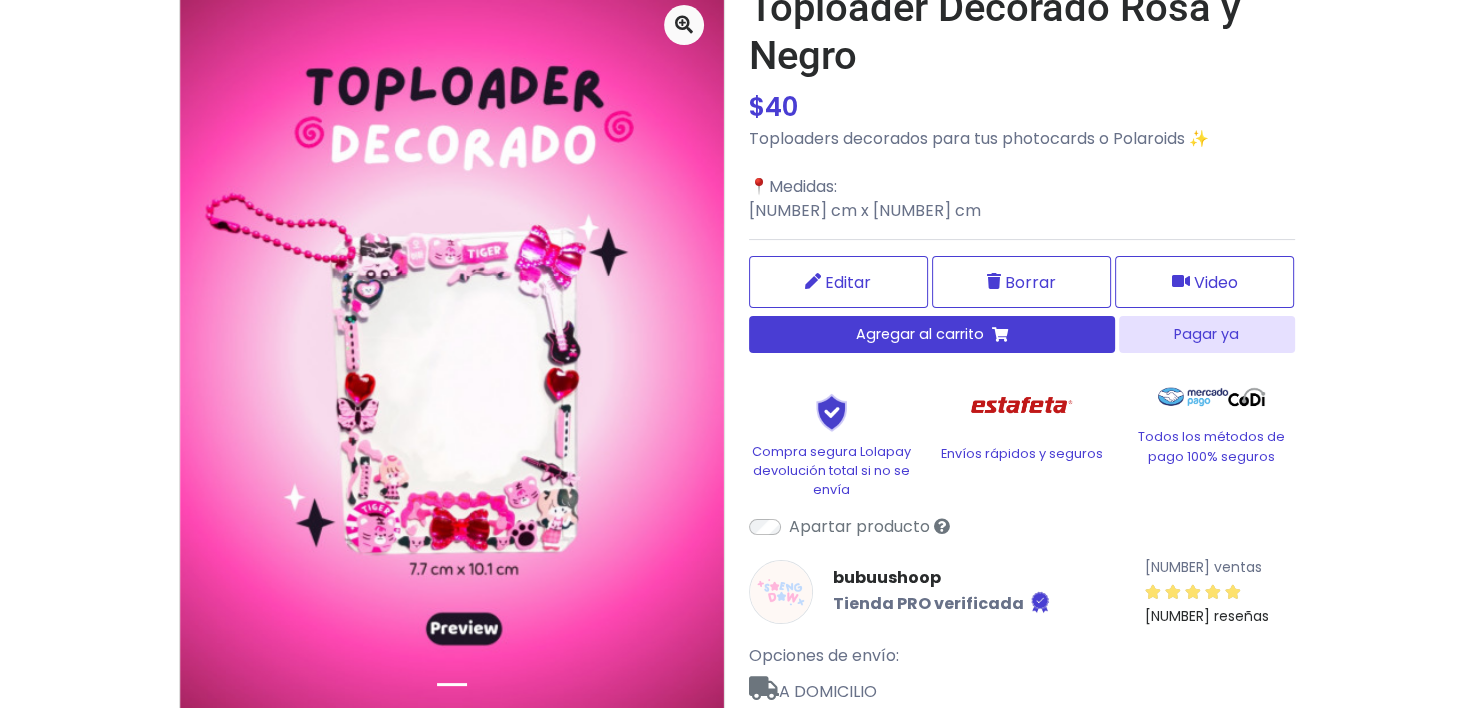 scroll, scrollTop: 0, scrollLeft: 0, axis: both 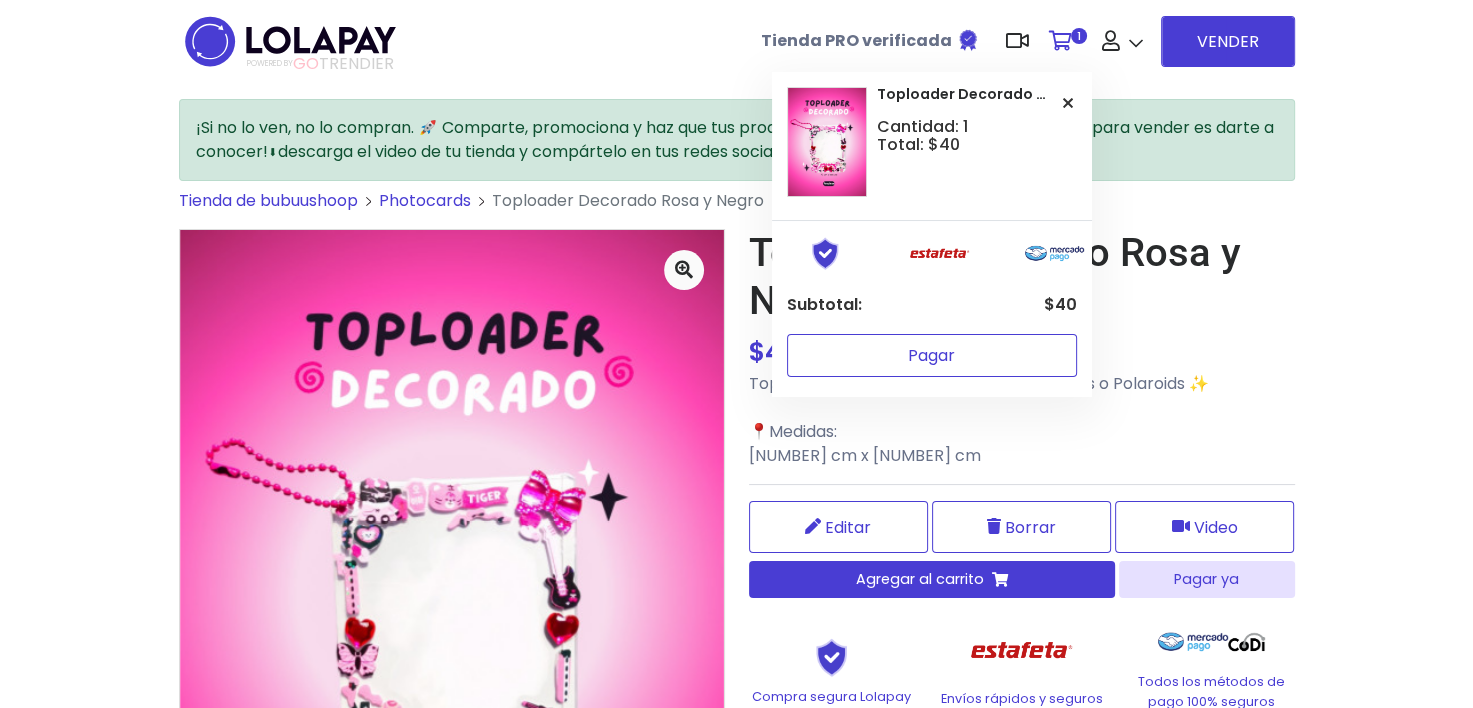 click on "Pagar" at bounding box center (932, 355) 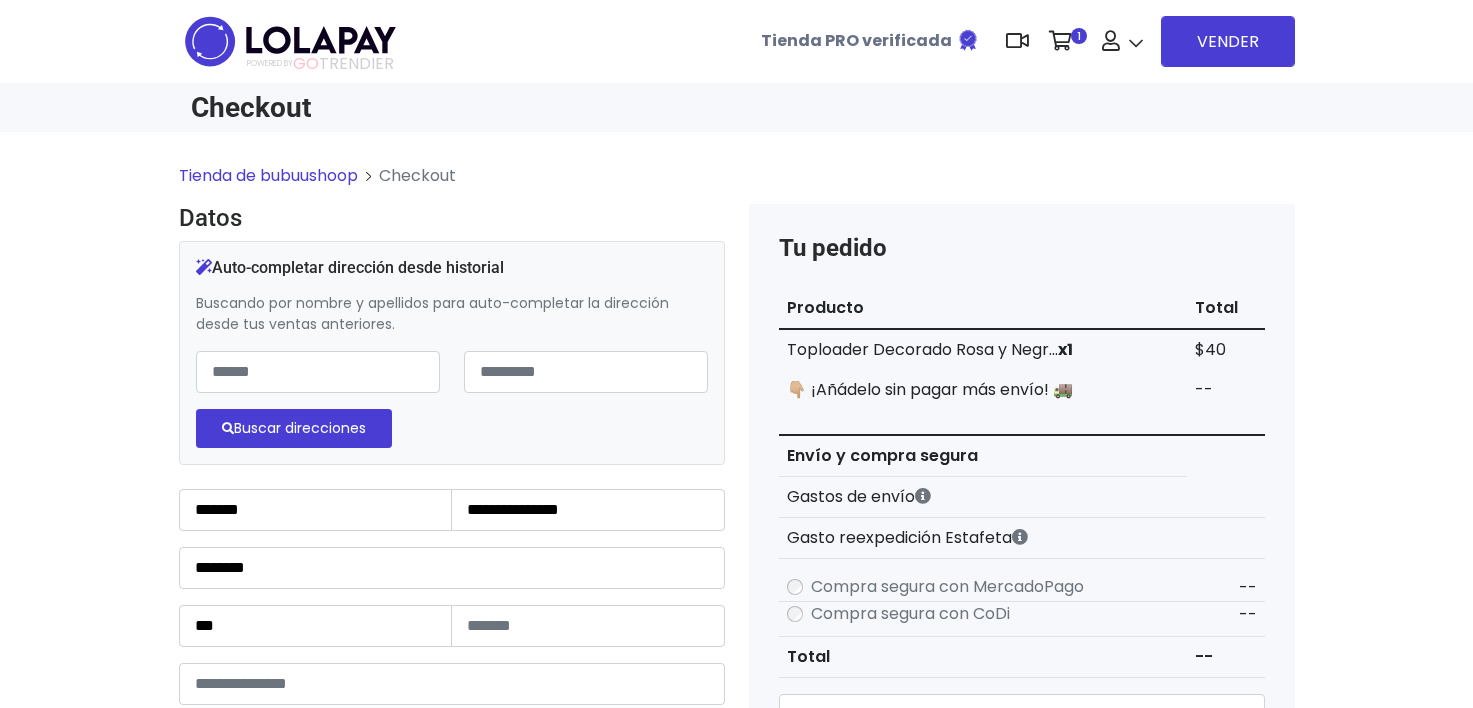 scroll, scrollTop: 0, scrollLeft: 0, axis: both 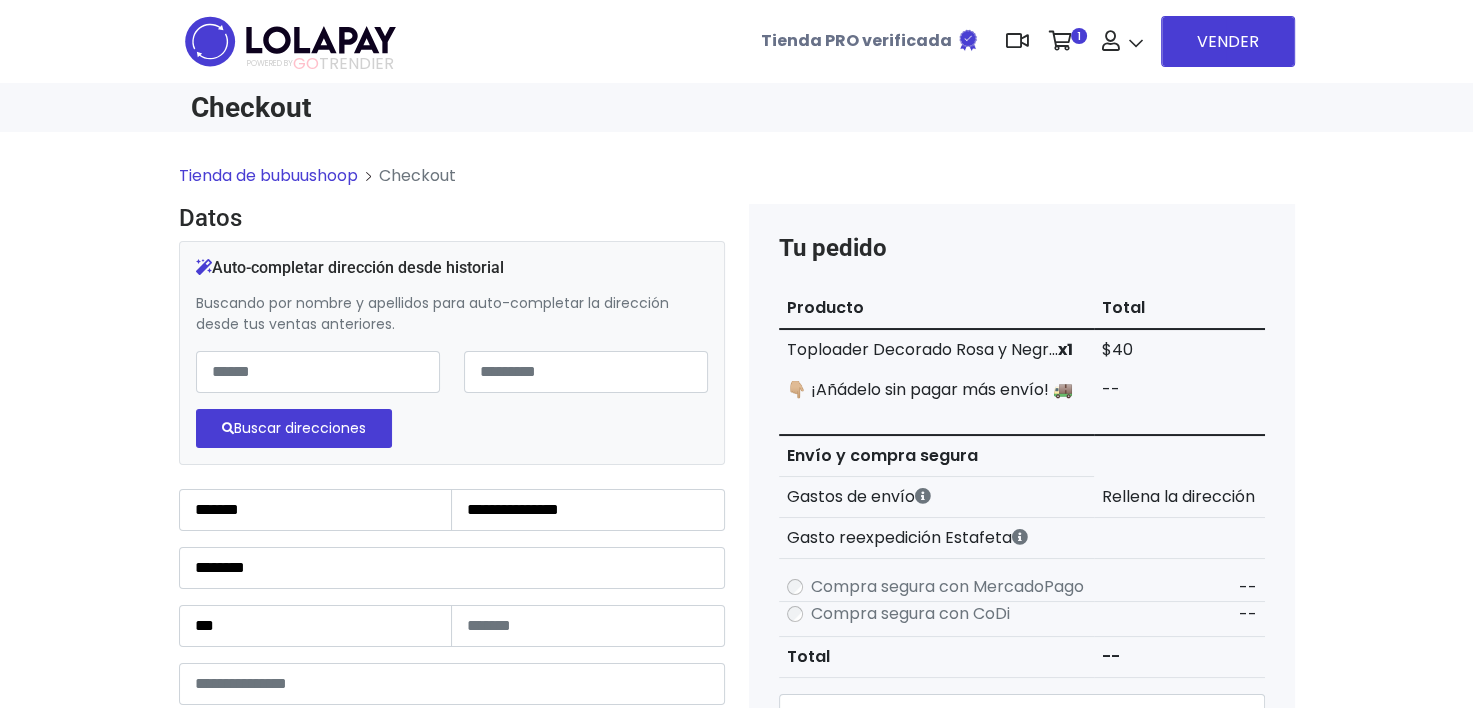 type on "*********" 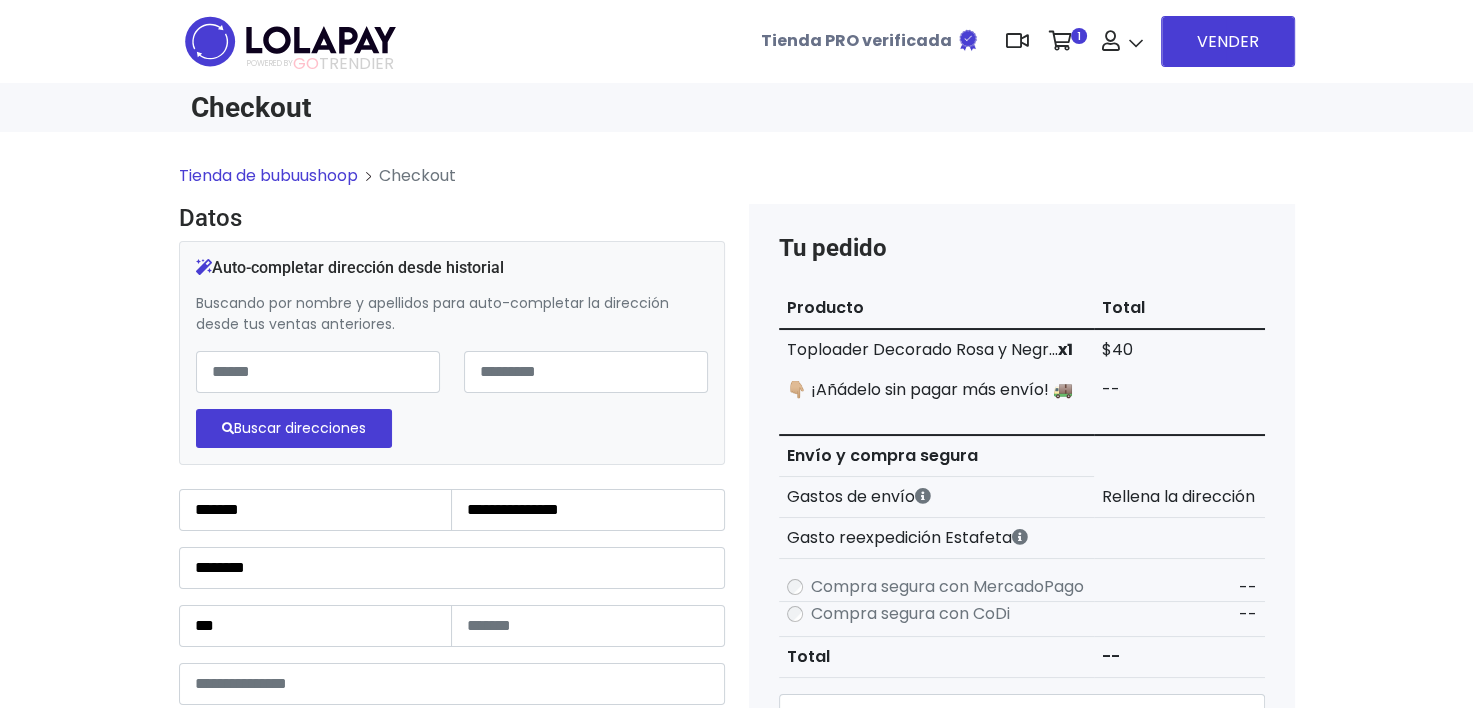 type on "*********" 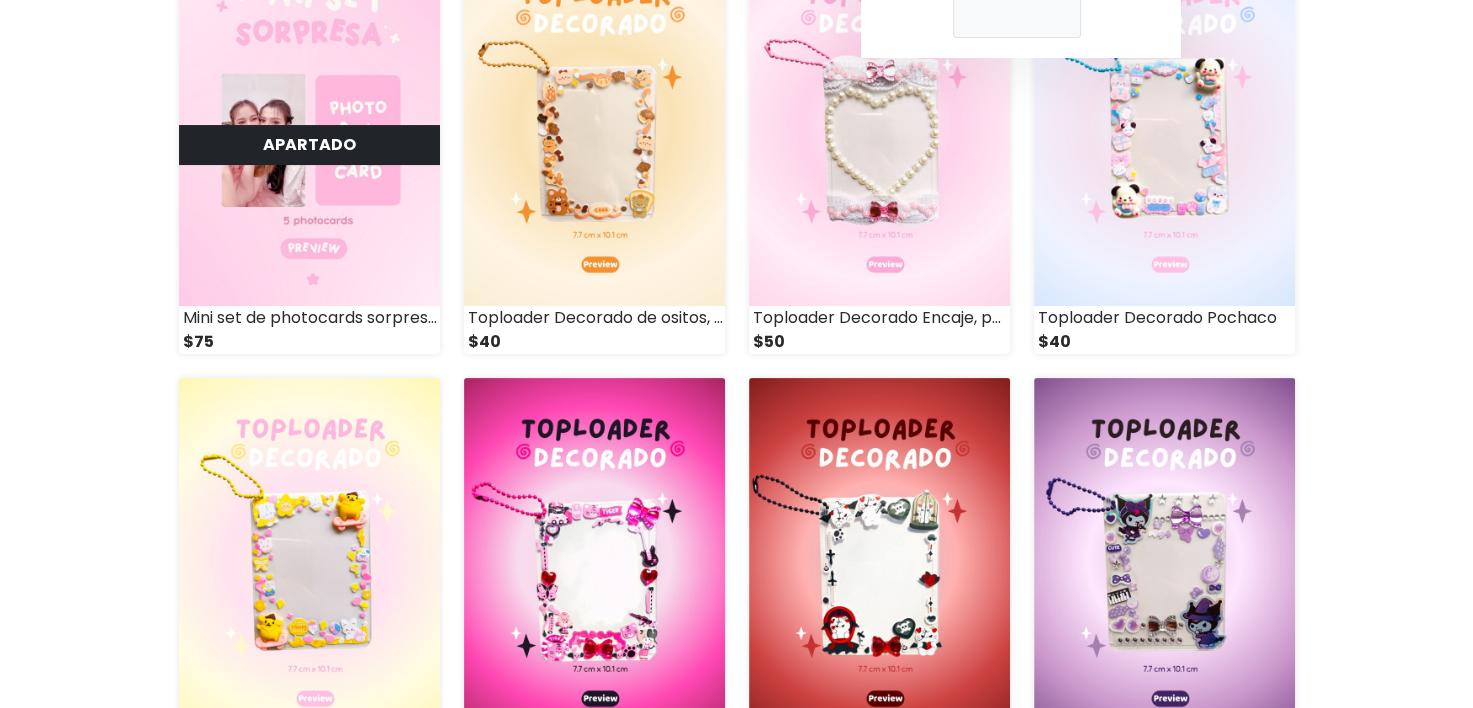scroll, scrollTop: 0, scrollLeft: 0, axis: both 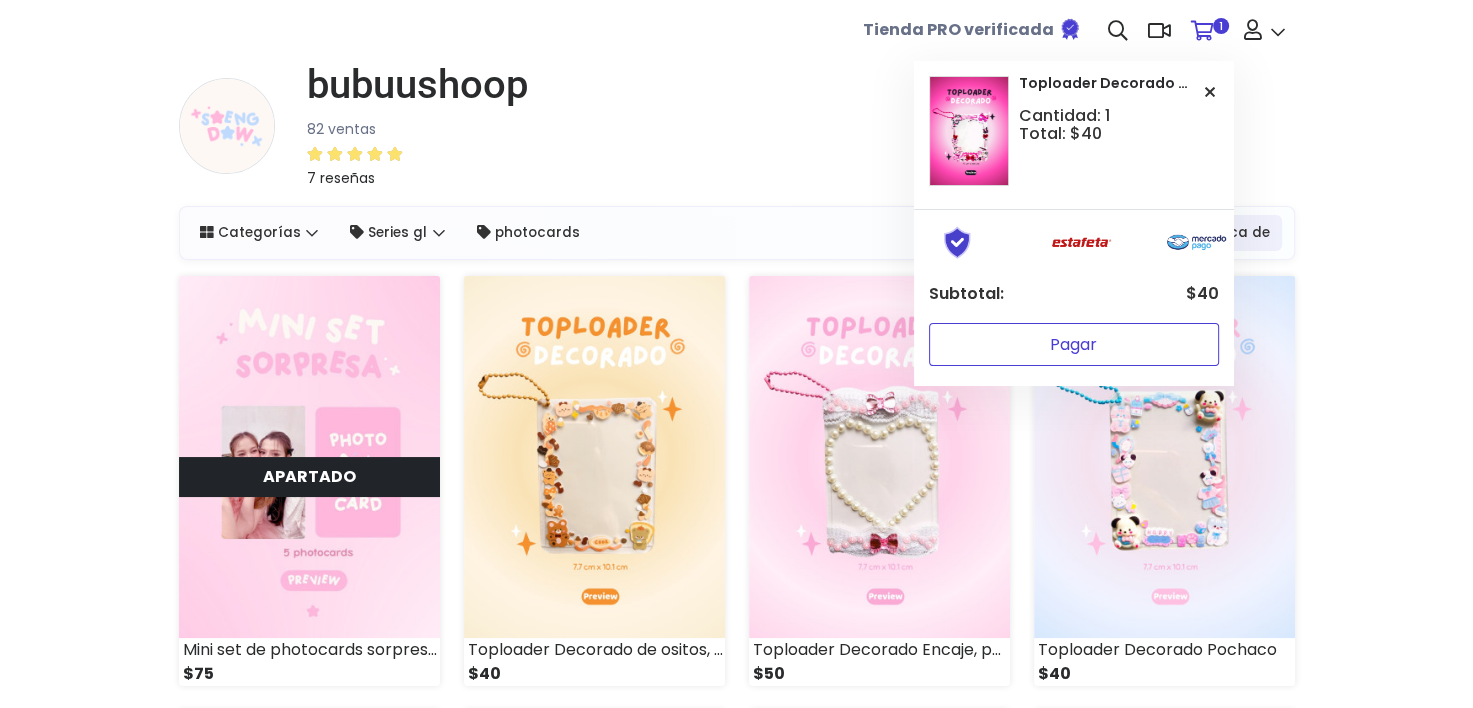 click on "Pagar" at bounding box center [1074, 344] 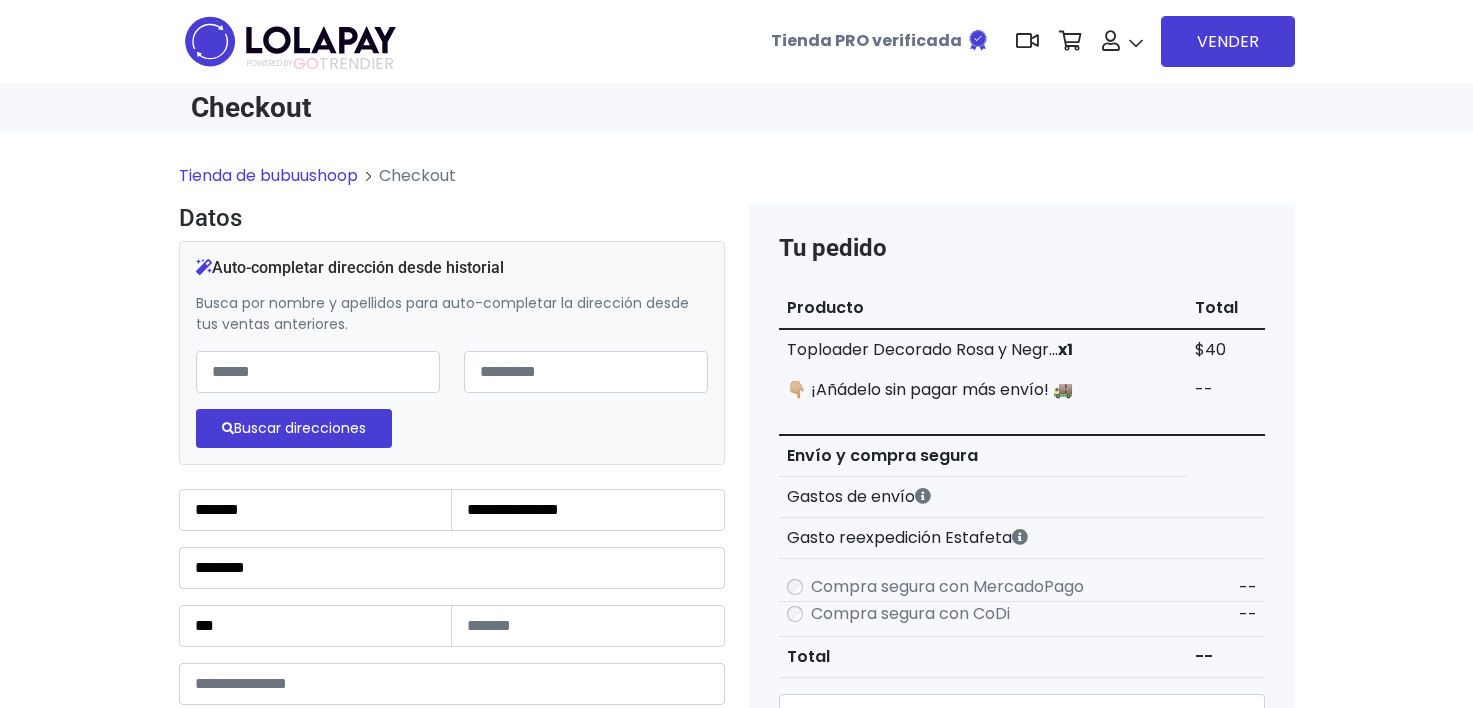 scroll, scrollTop: 0, scrollLeft: 0, axis: both 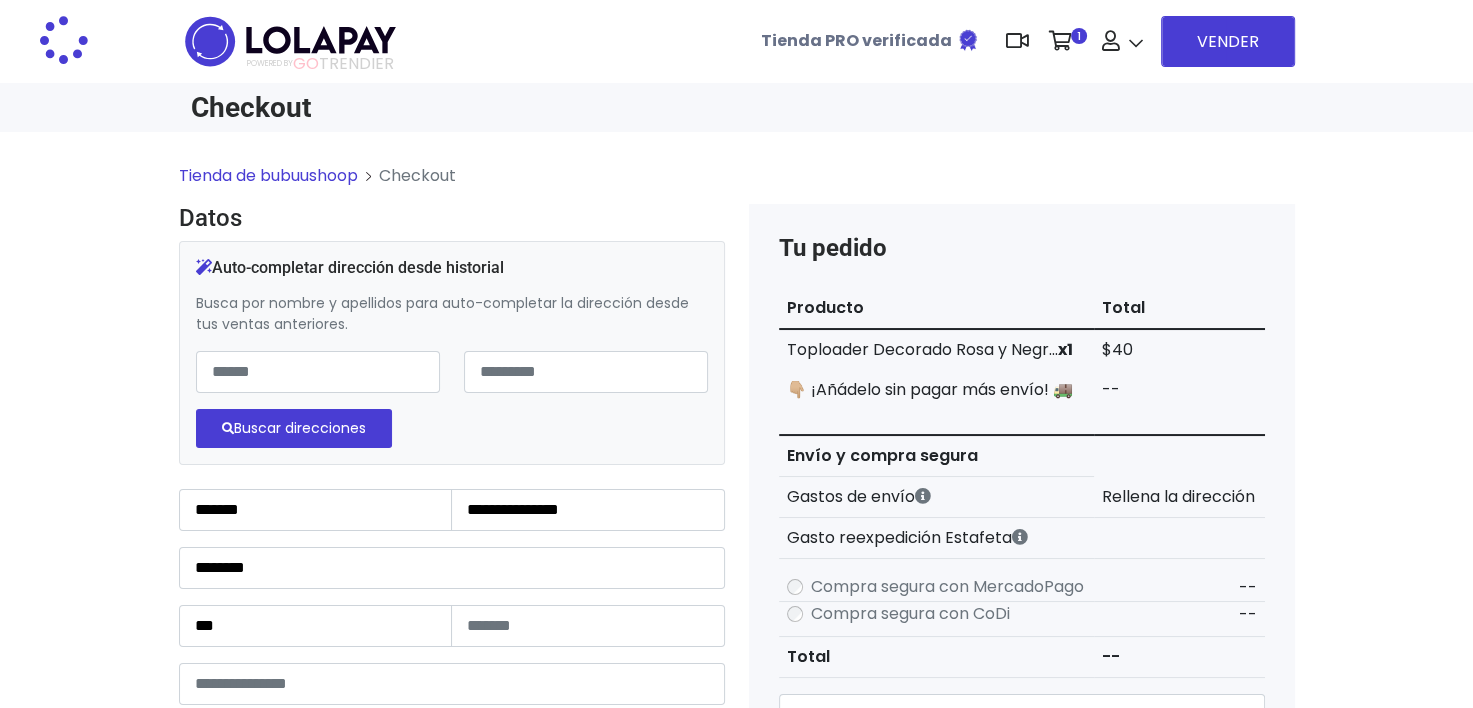 type on "*********" 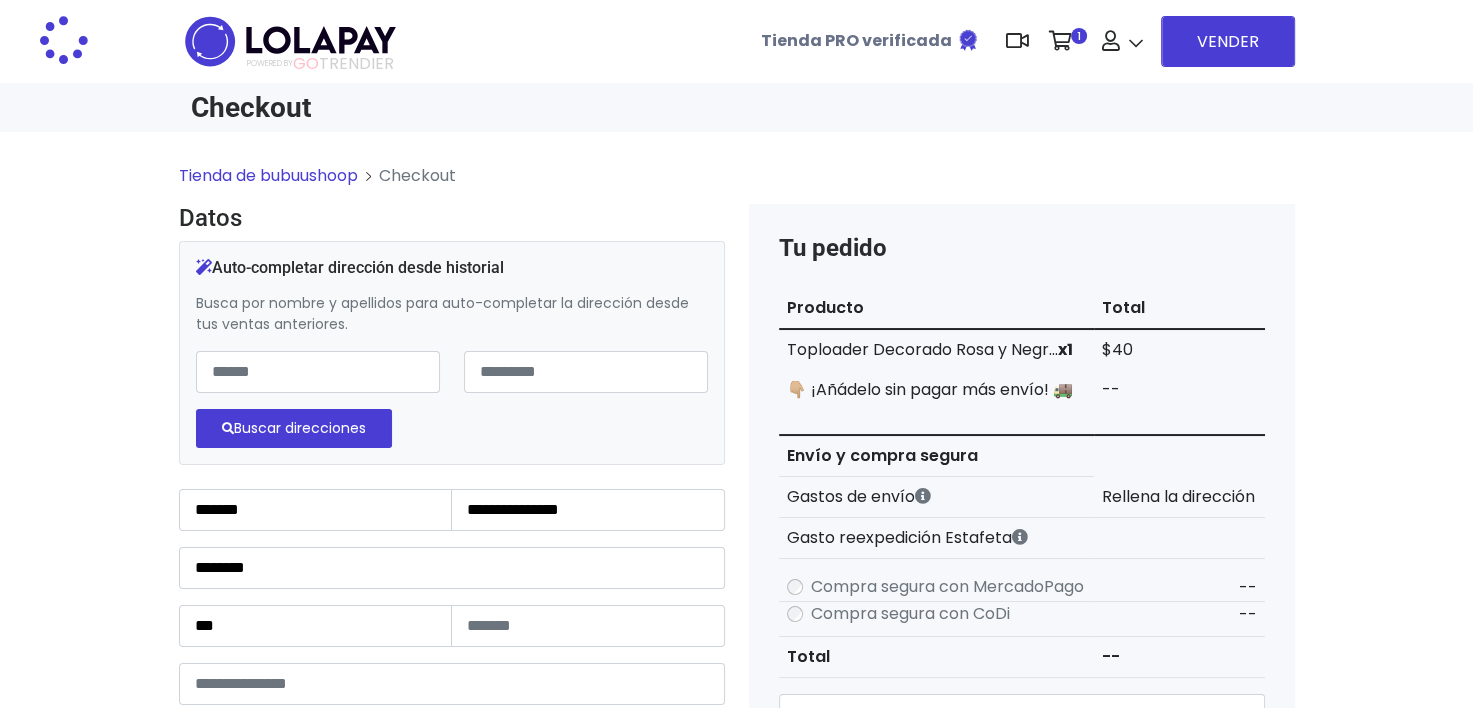 type on "*********" 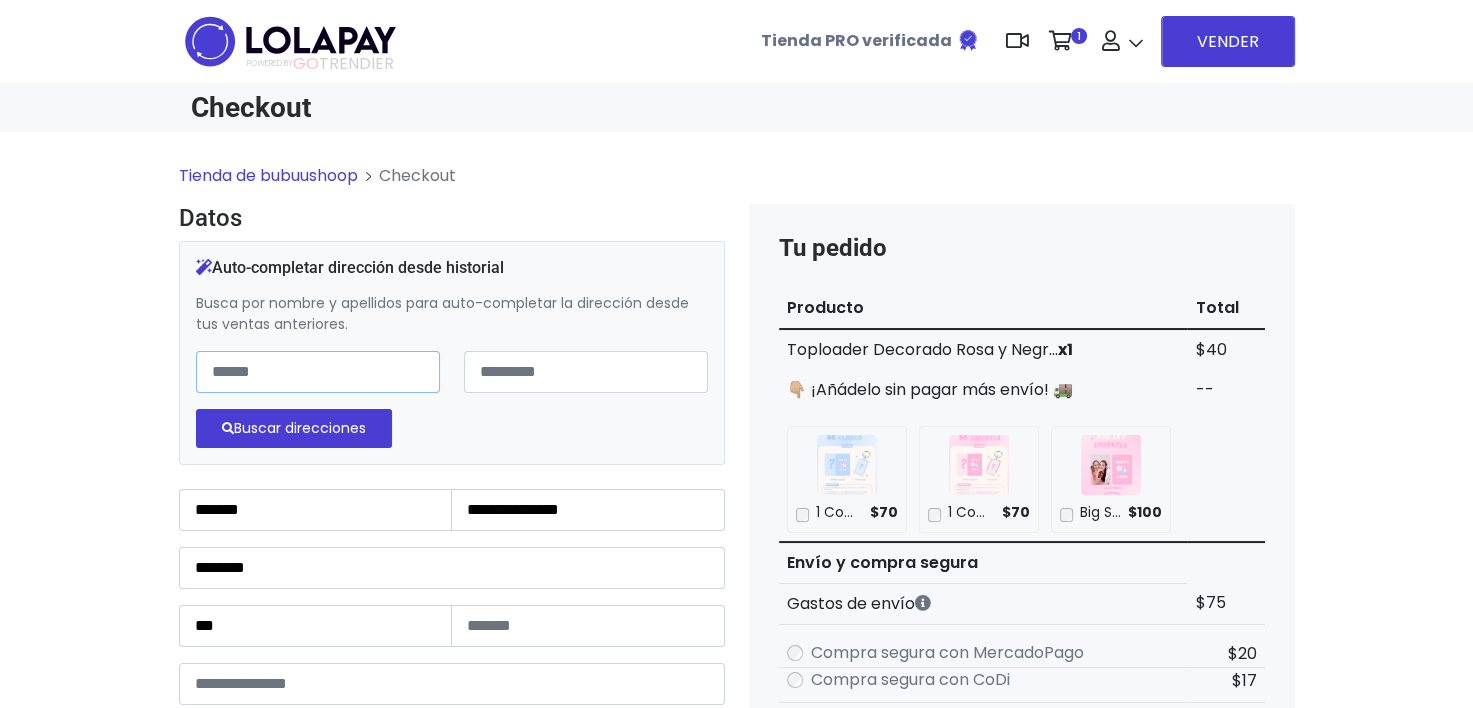 click at bounding box center [318, 372] 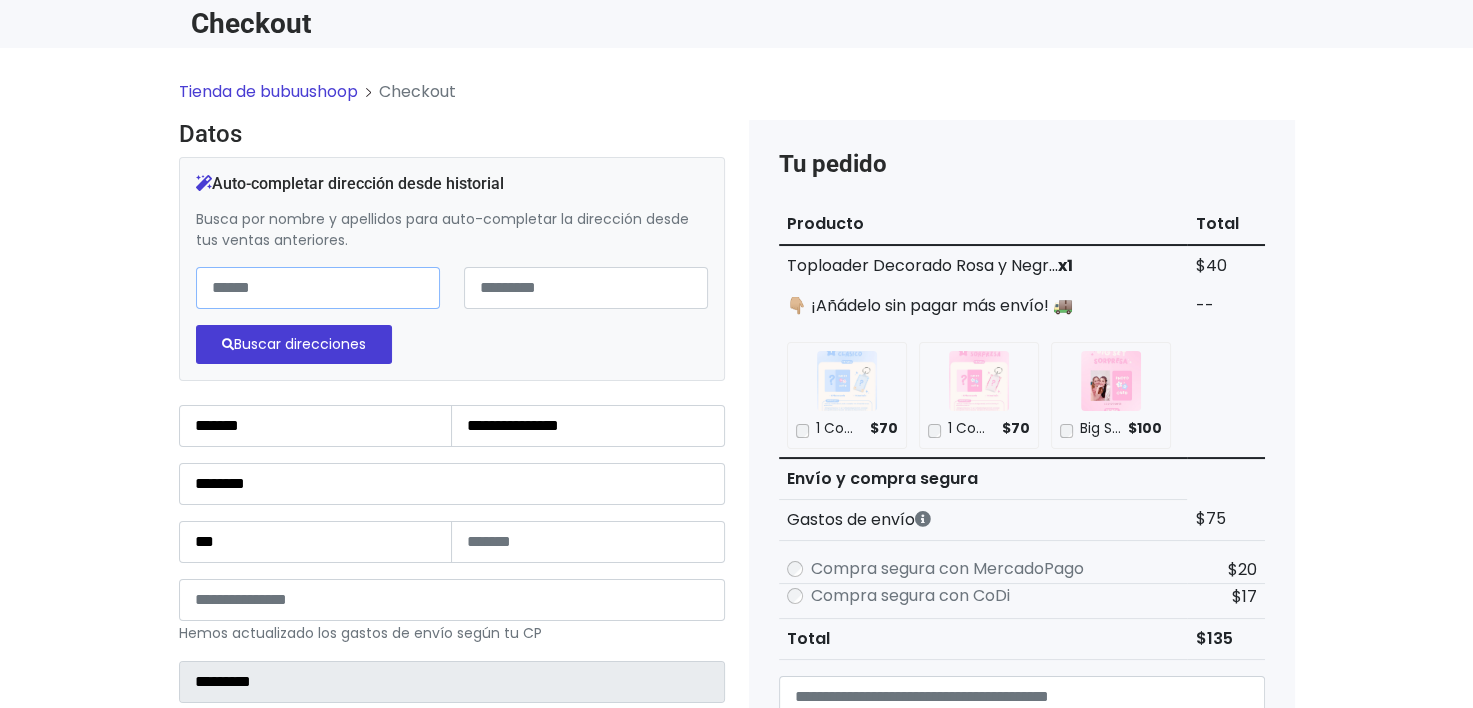 scroll, scrollTop: 88, scrollLeft: 0, axis: vertical 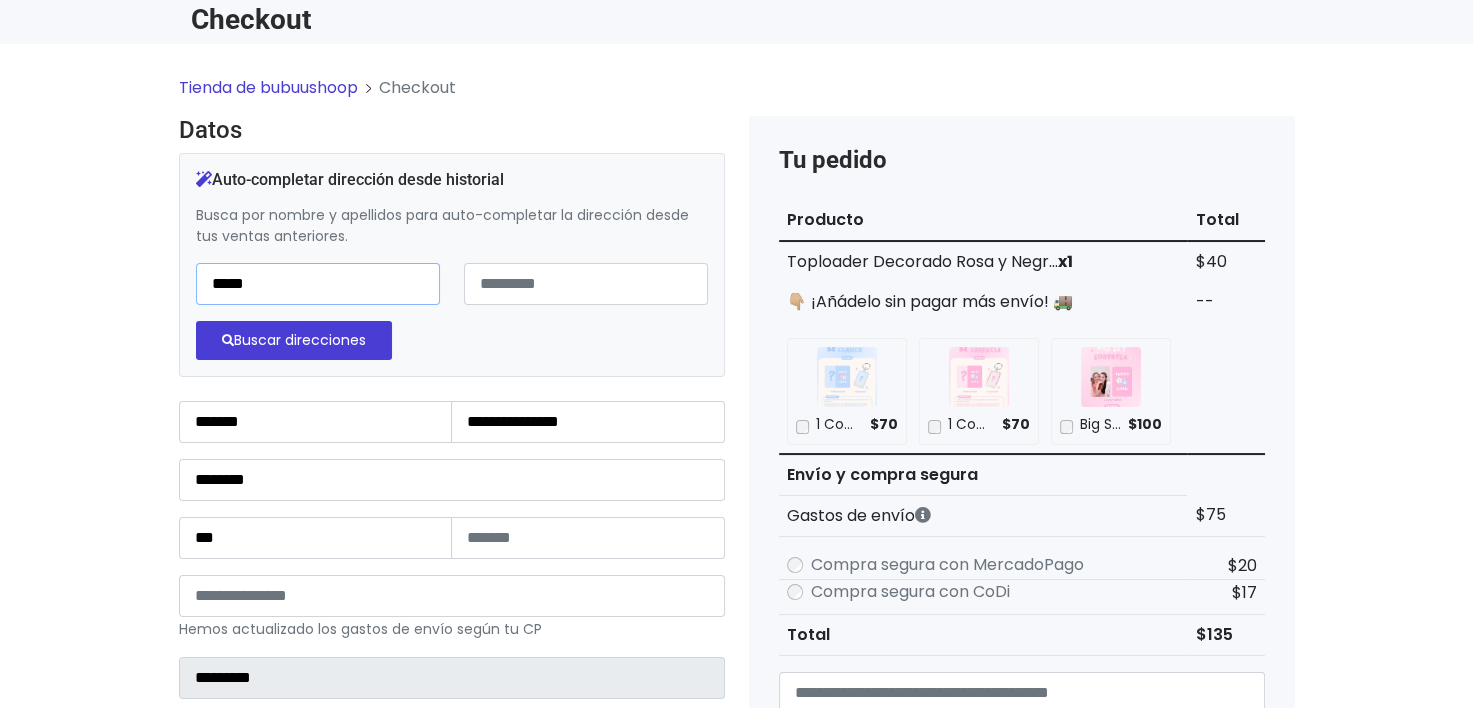 type on "*****" 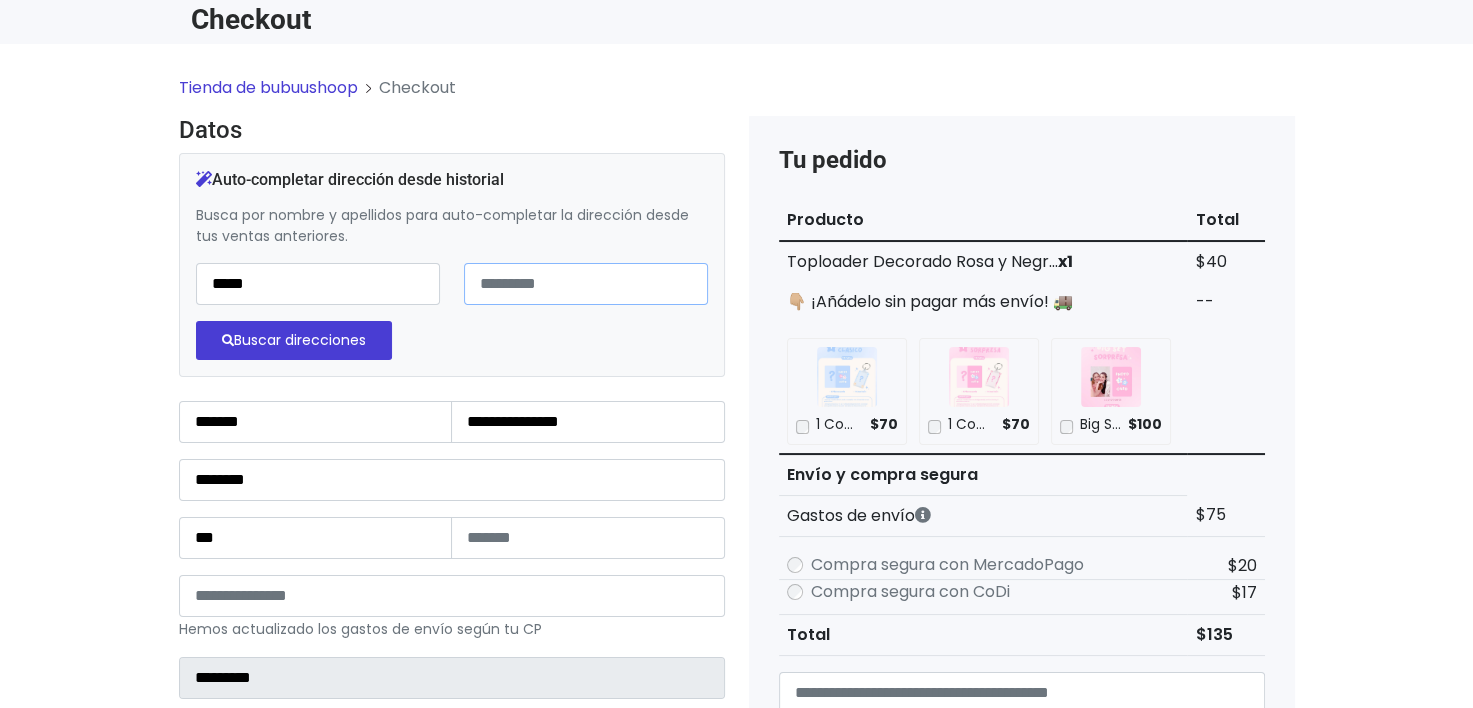 click at bounding box center [586, 284] 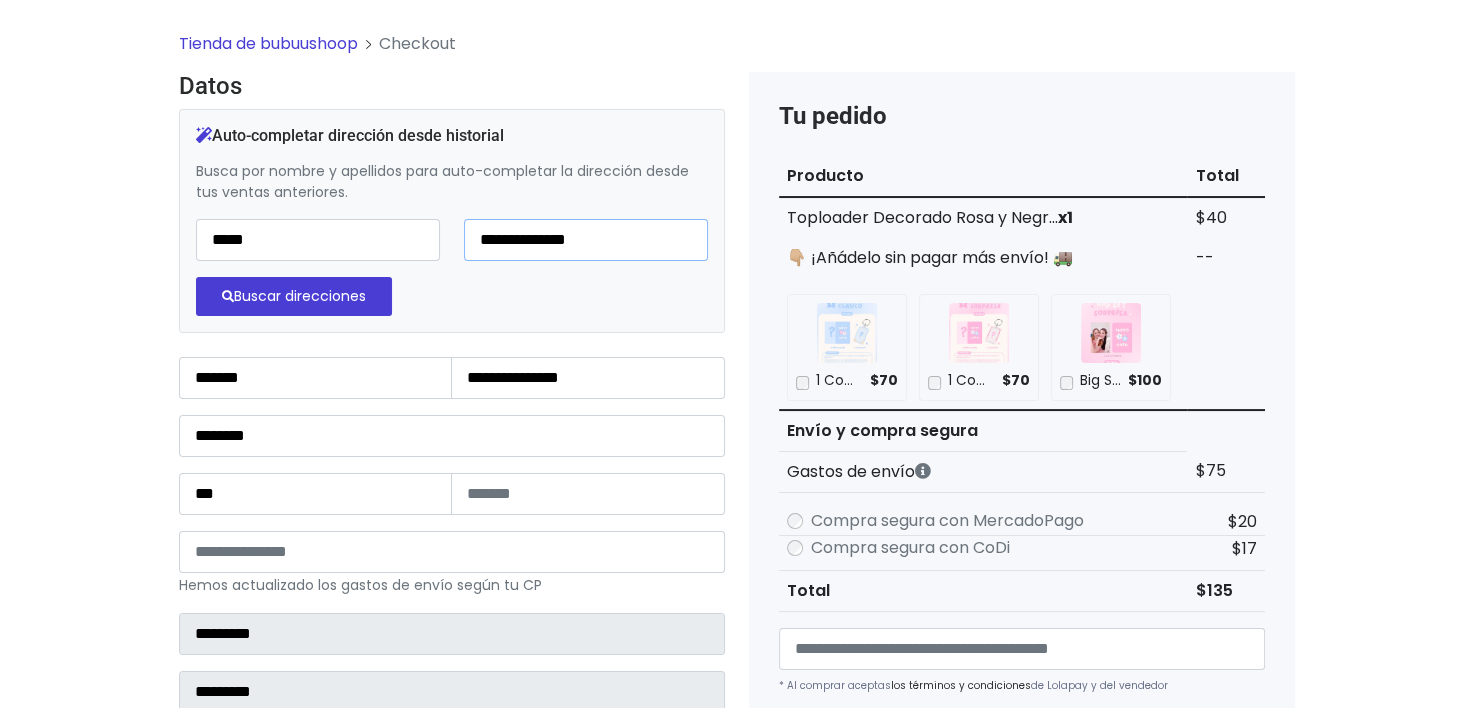 scroll, scrollTop: 128, scrollLeft: 0, axis: vertical 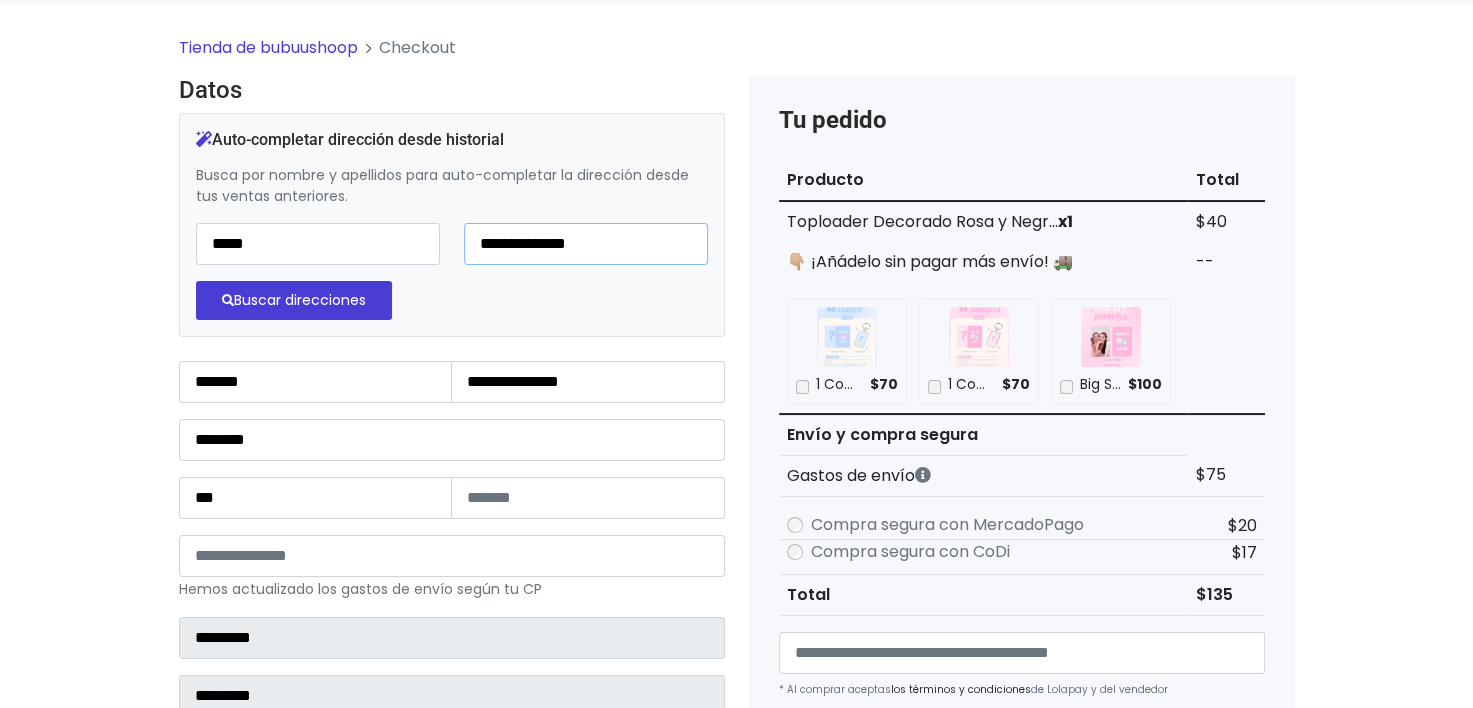 type on "**********" 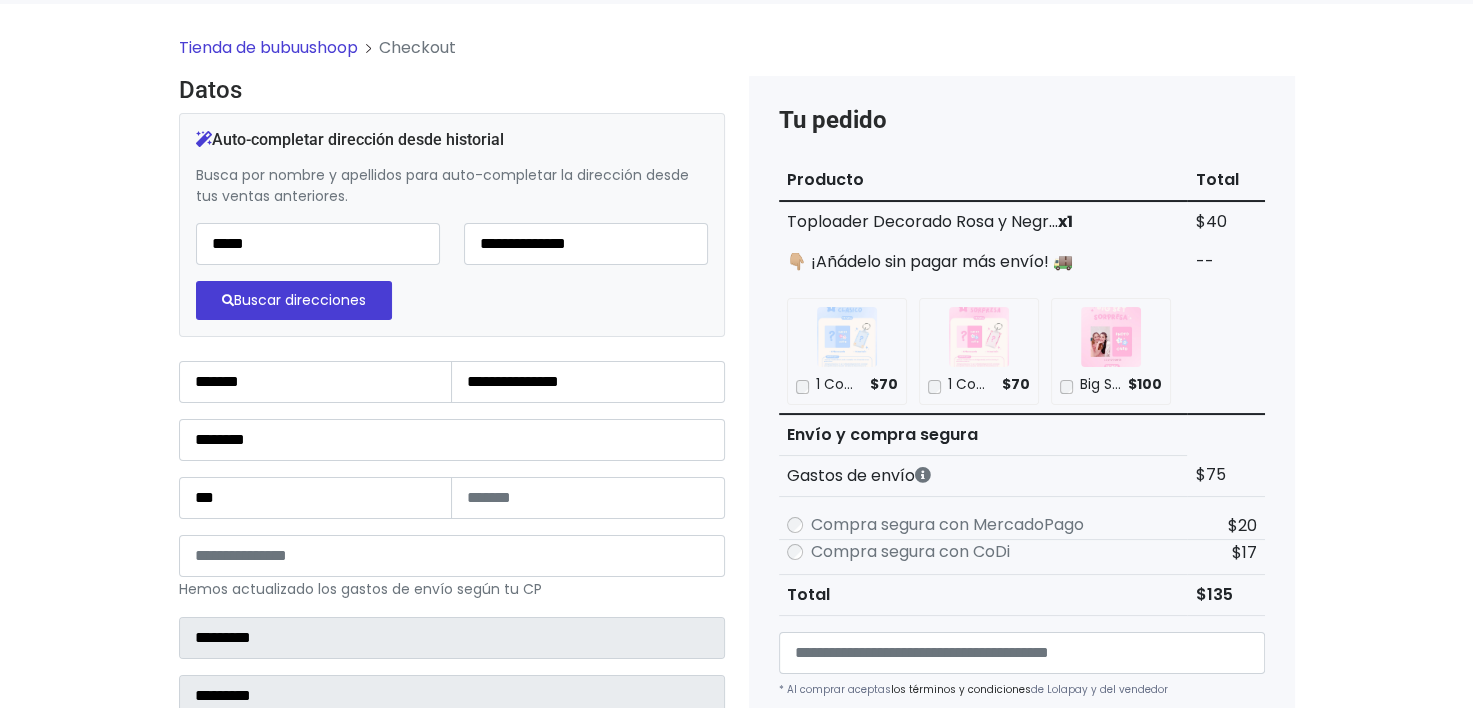 click on "Buscar direcciones" at bounding box center (294, 300) 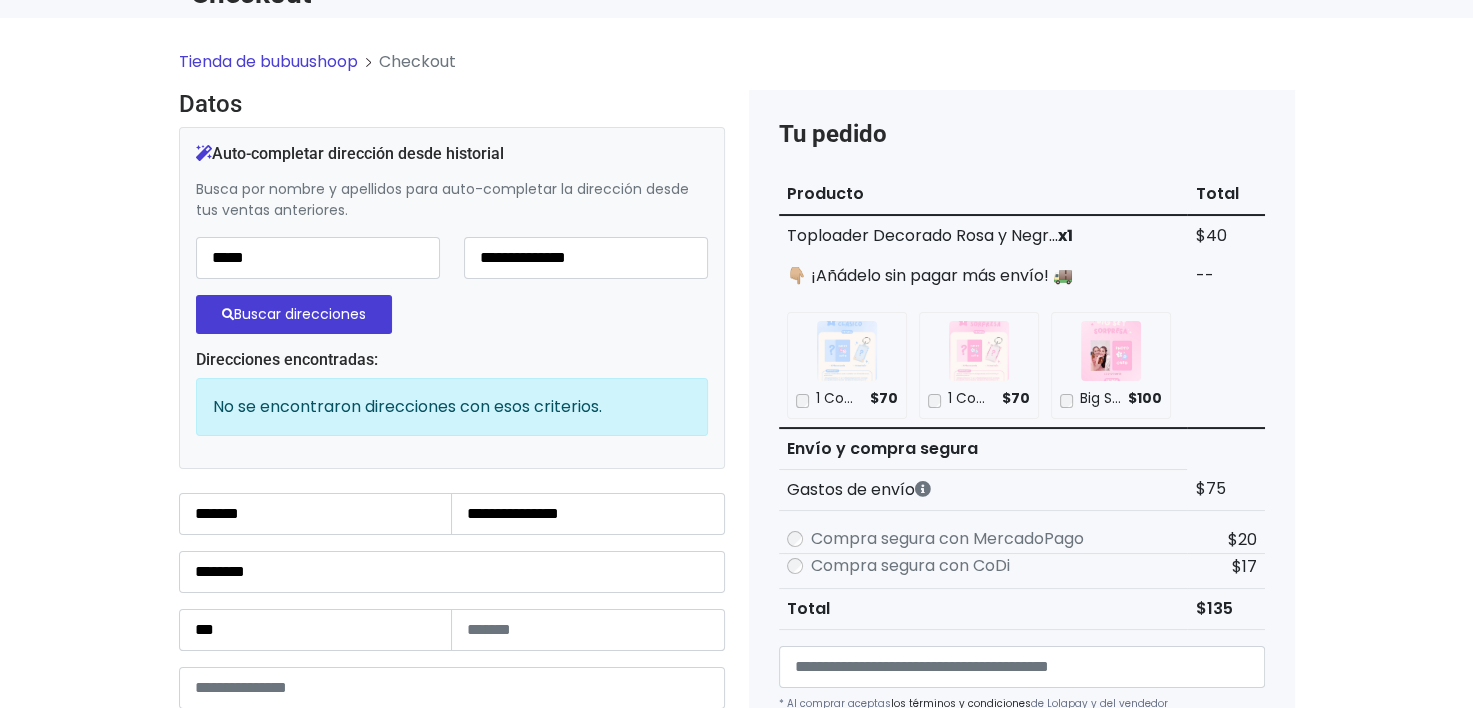scroll, scrollTop: 112, scrollLeft: 0, axis: vertical 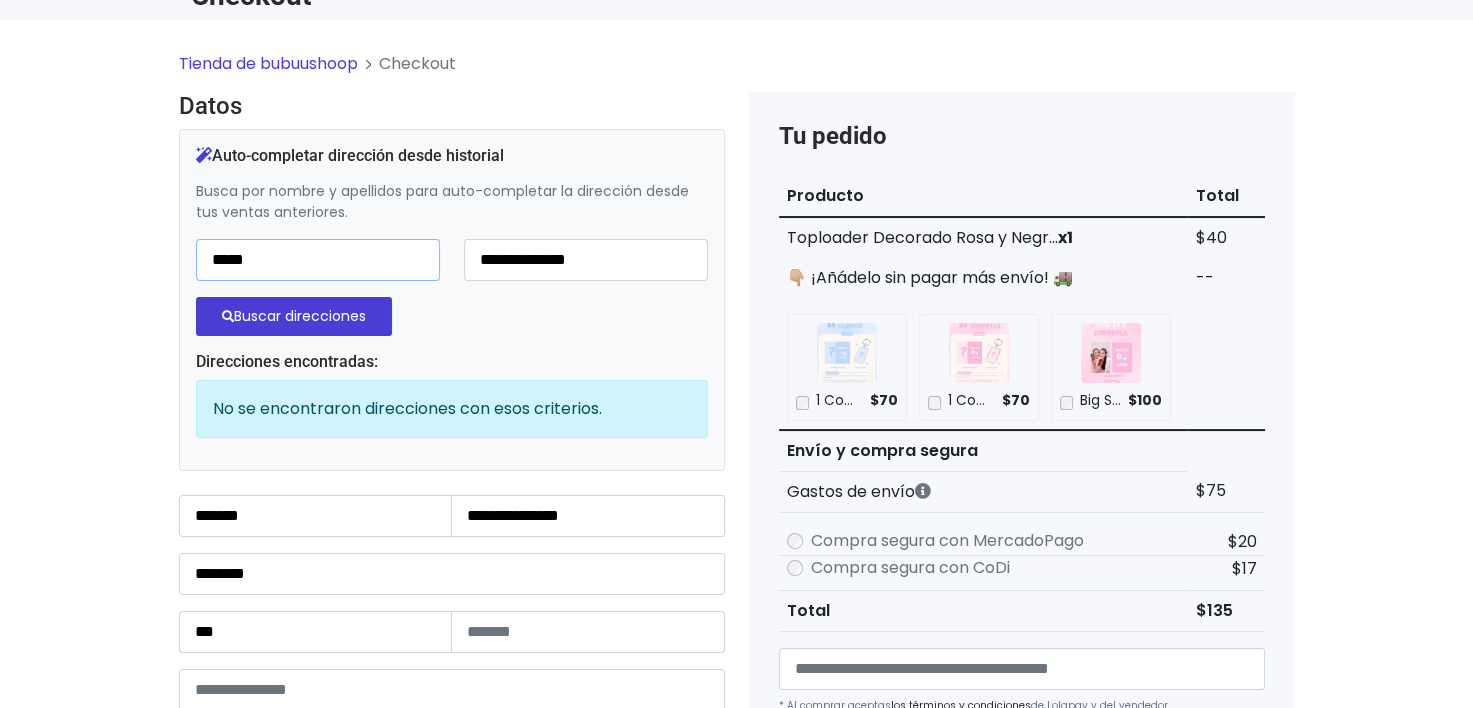 drag, startPoint x: 211, startPoint y: 246, endPoint x: 308, endPoint y: 251, distance: 97.128784 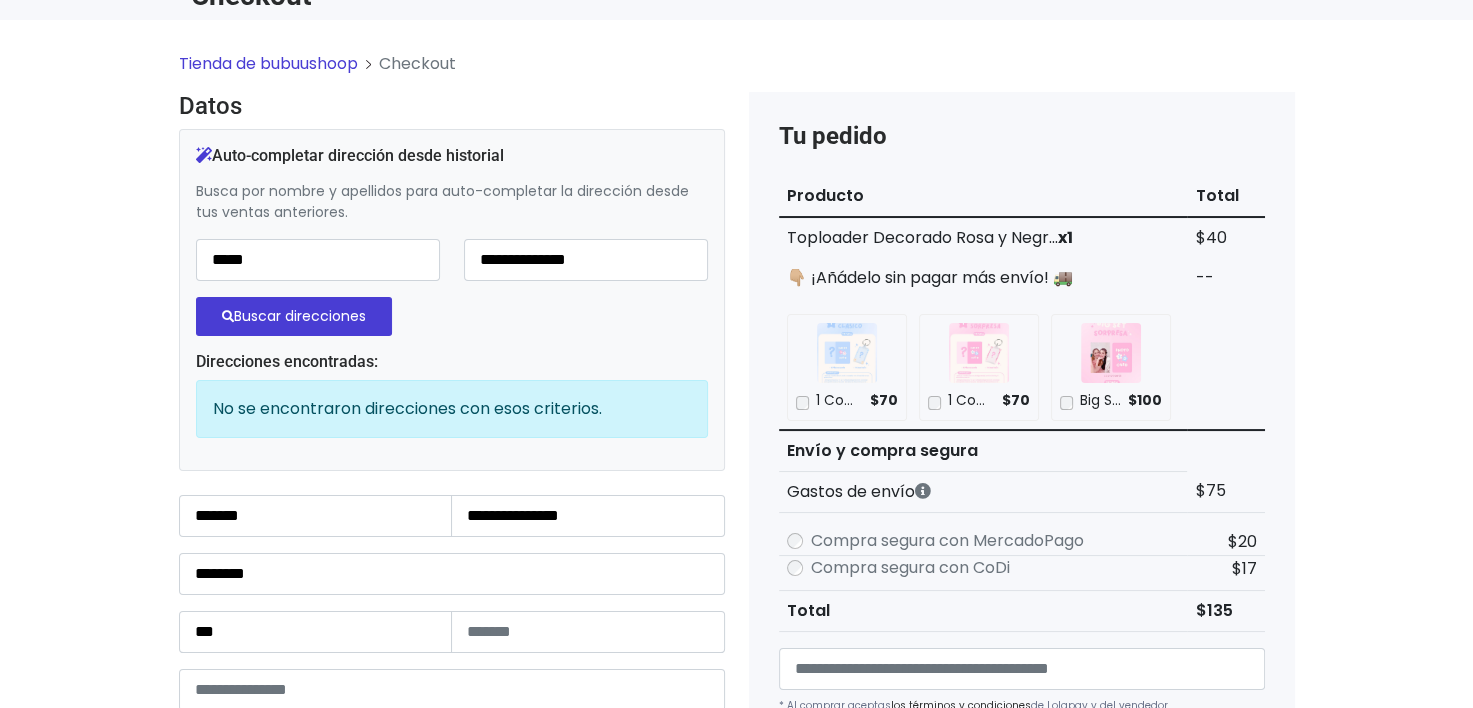 drag, startPoint x: 303, startPoint y: 482, endPoint x: 303, endPoint y: 504, distance: 22 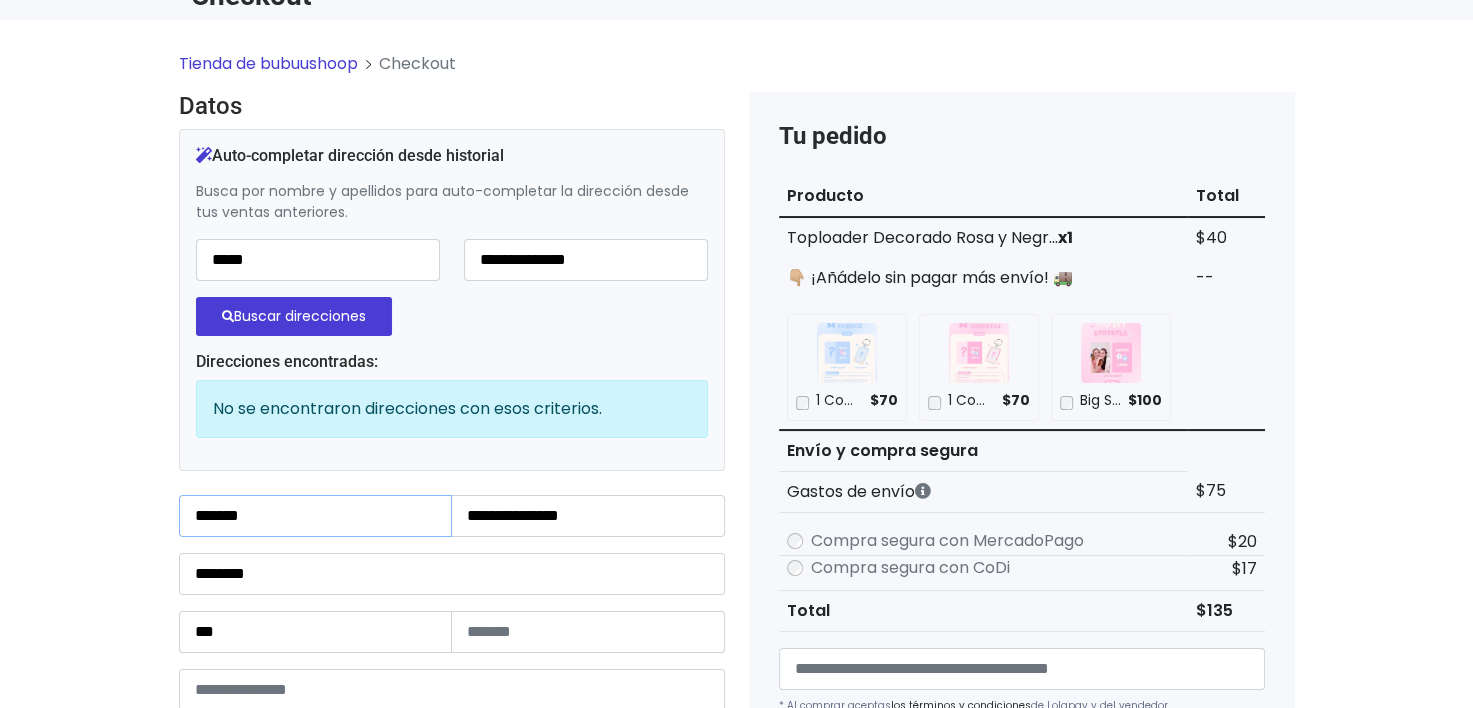 click on "*******" at bounding box center [316, 516] 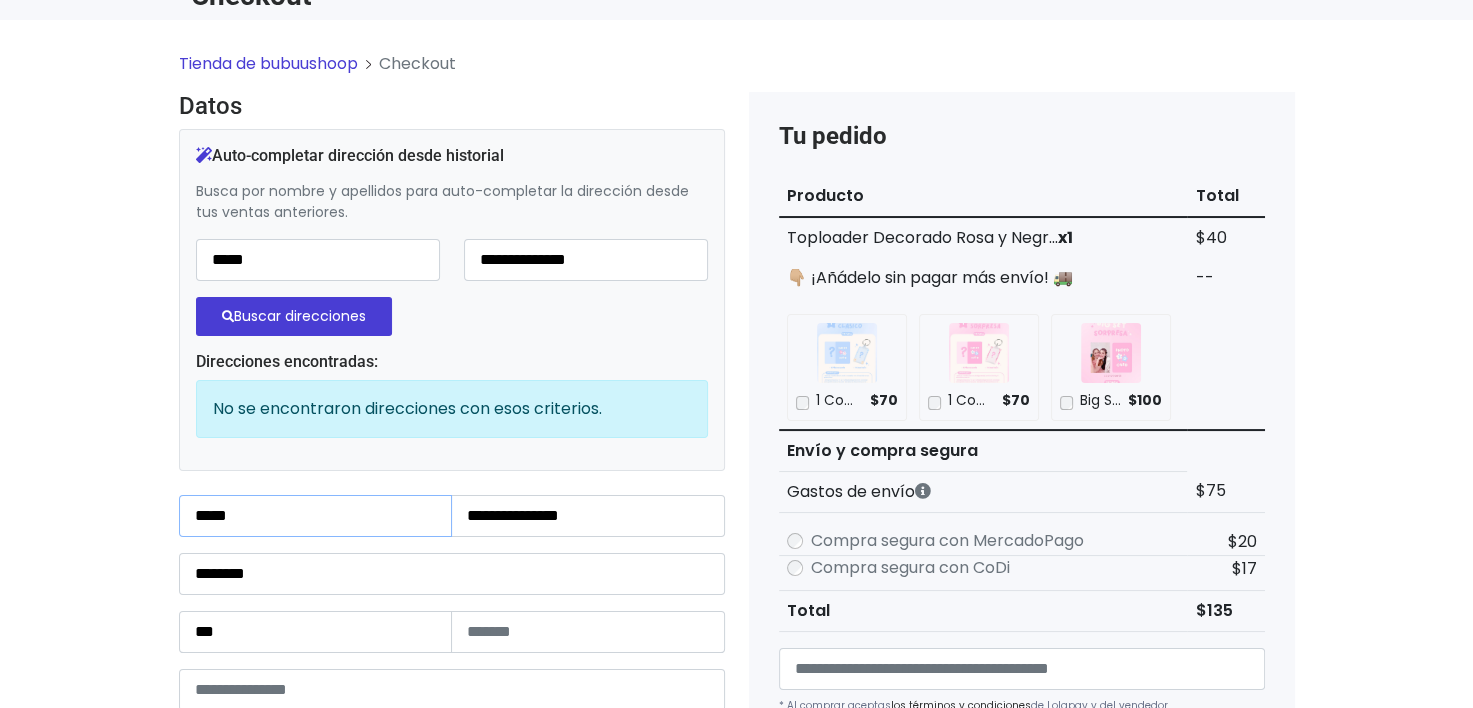 type on "*****" 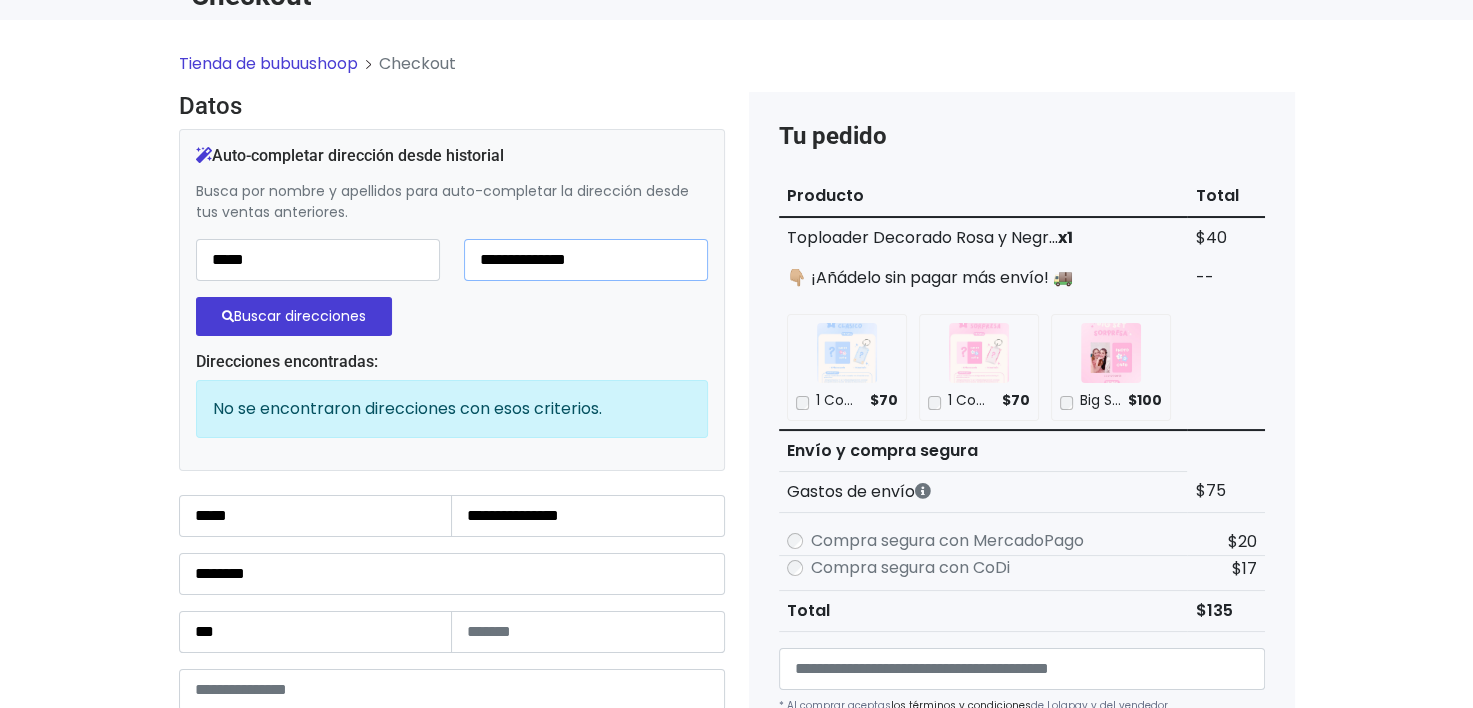 click on "**********" at bounding box center [586, 260] 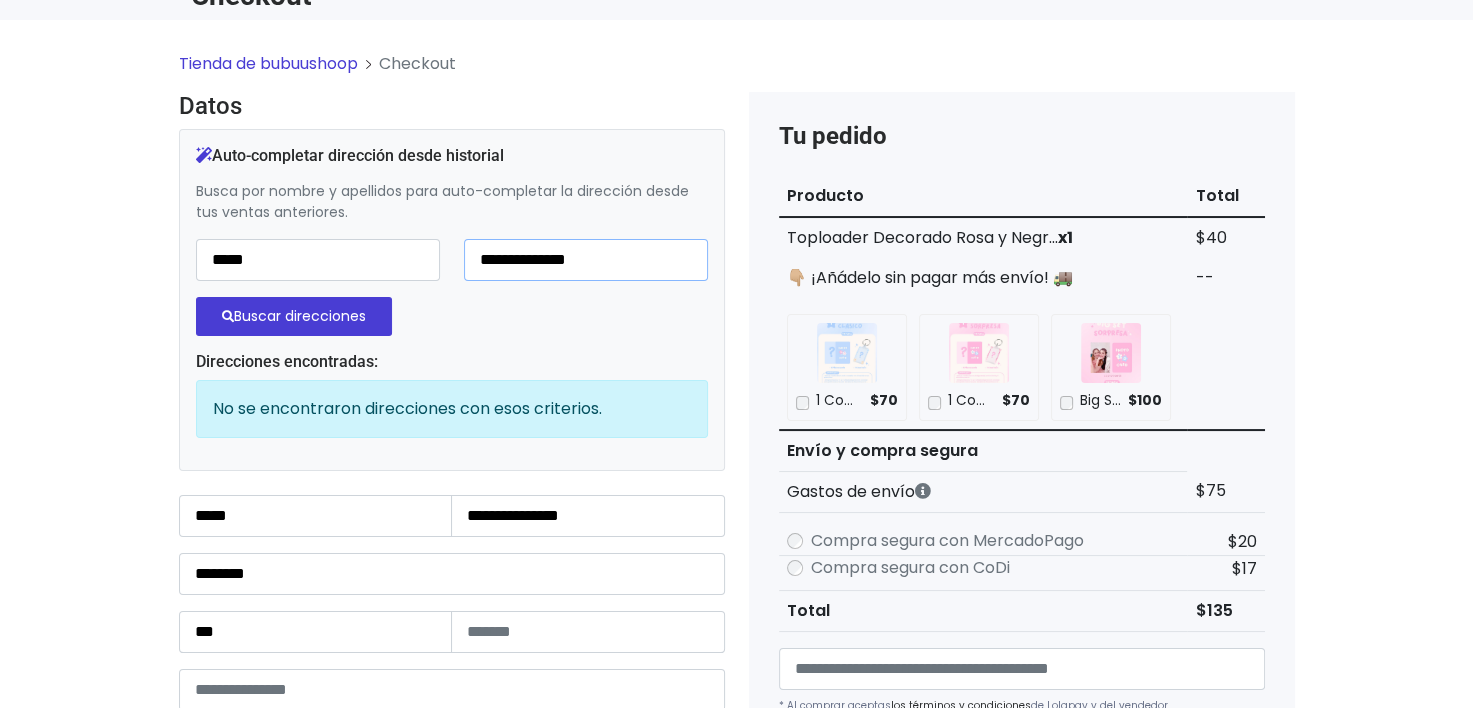 drag, startPoint x: 468, startPoint y: 252, endPoint x: 631, endPoint y: 265, distance: 163.51758 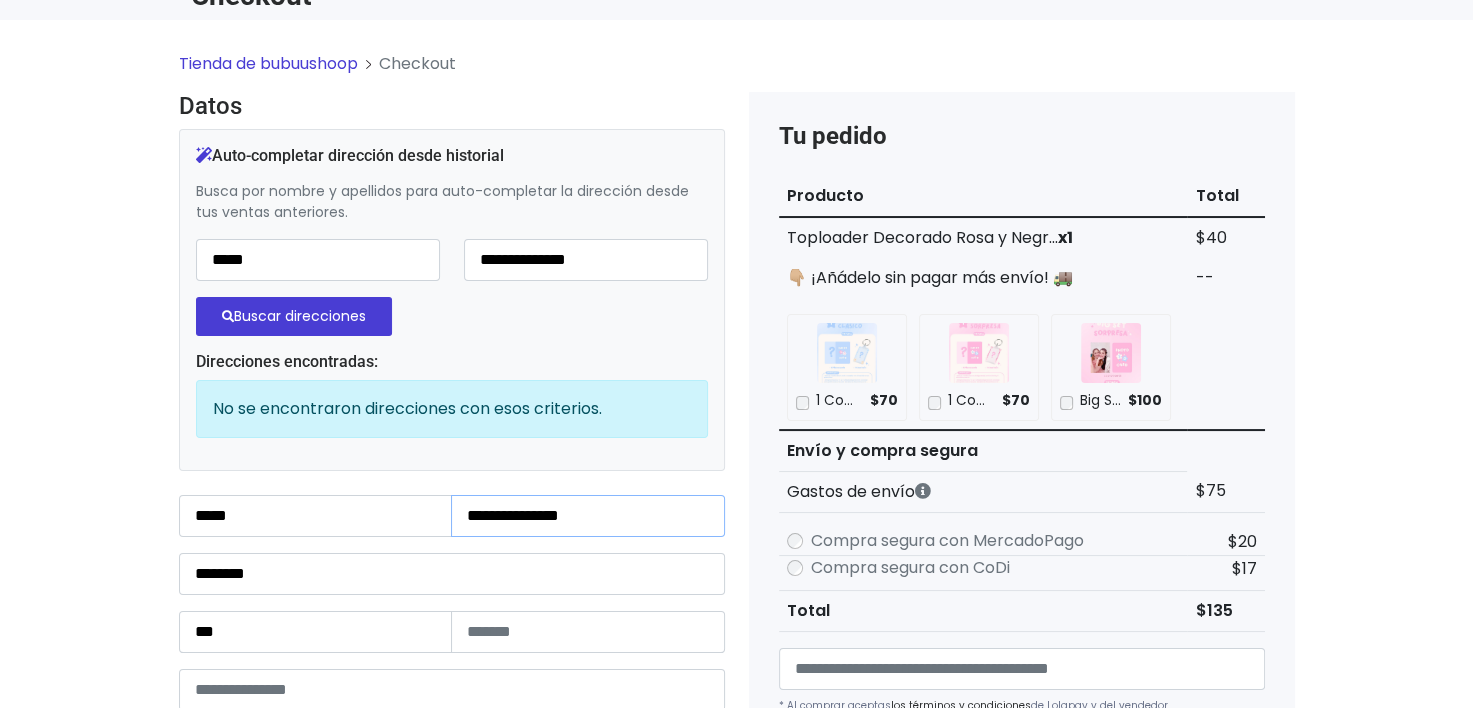 click on "**********" at bounding box center (588, 516) 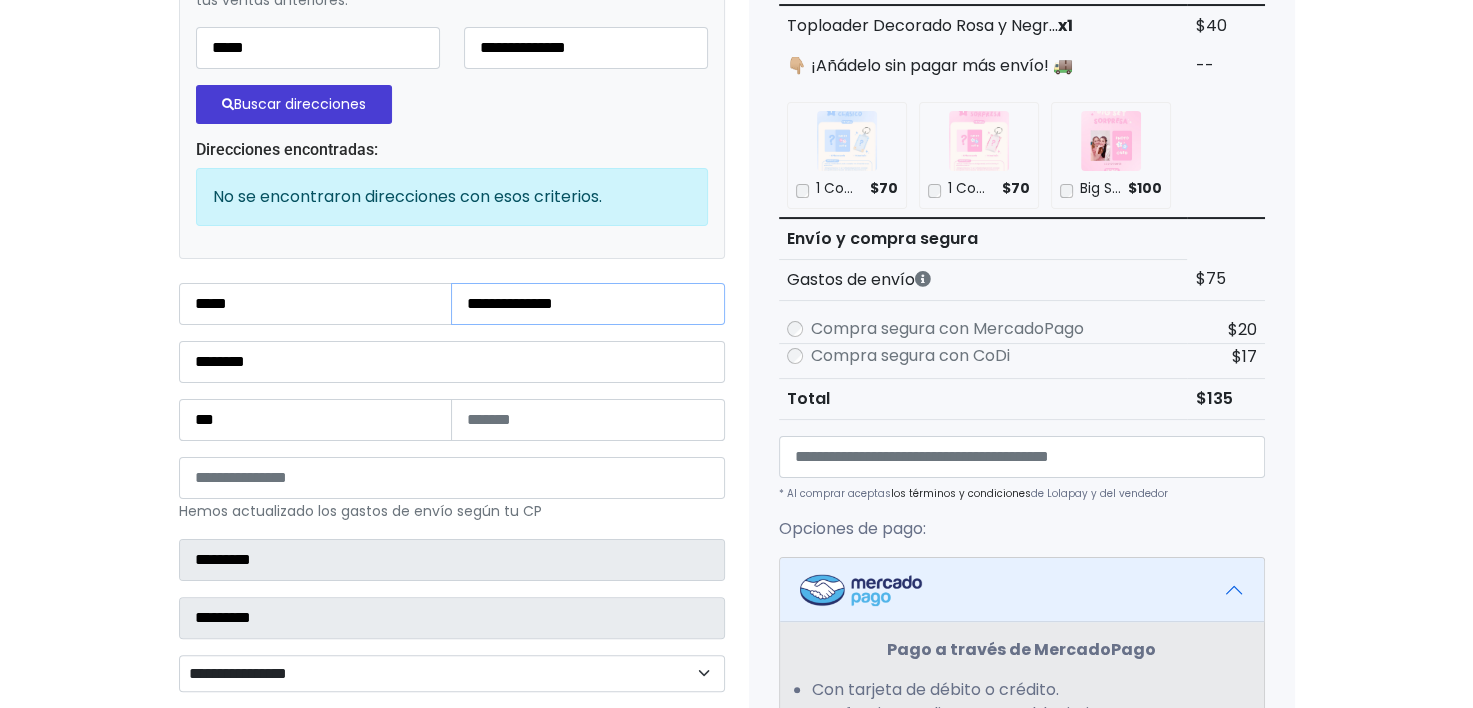 scroll, scrollTop: 431, scrollLeft: 0, axis: vertical 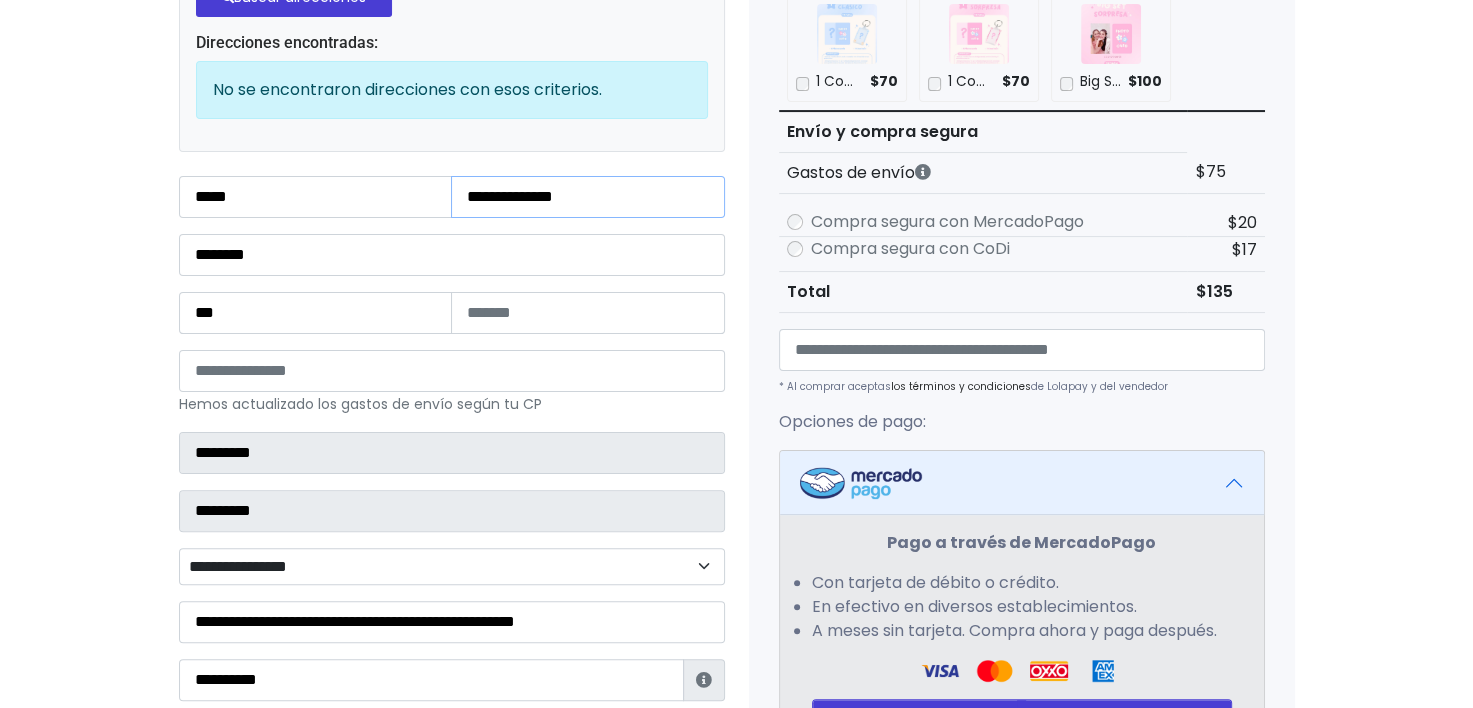 type on "**********" 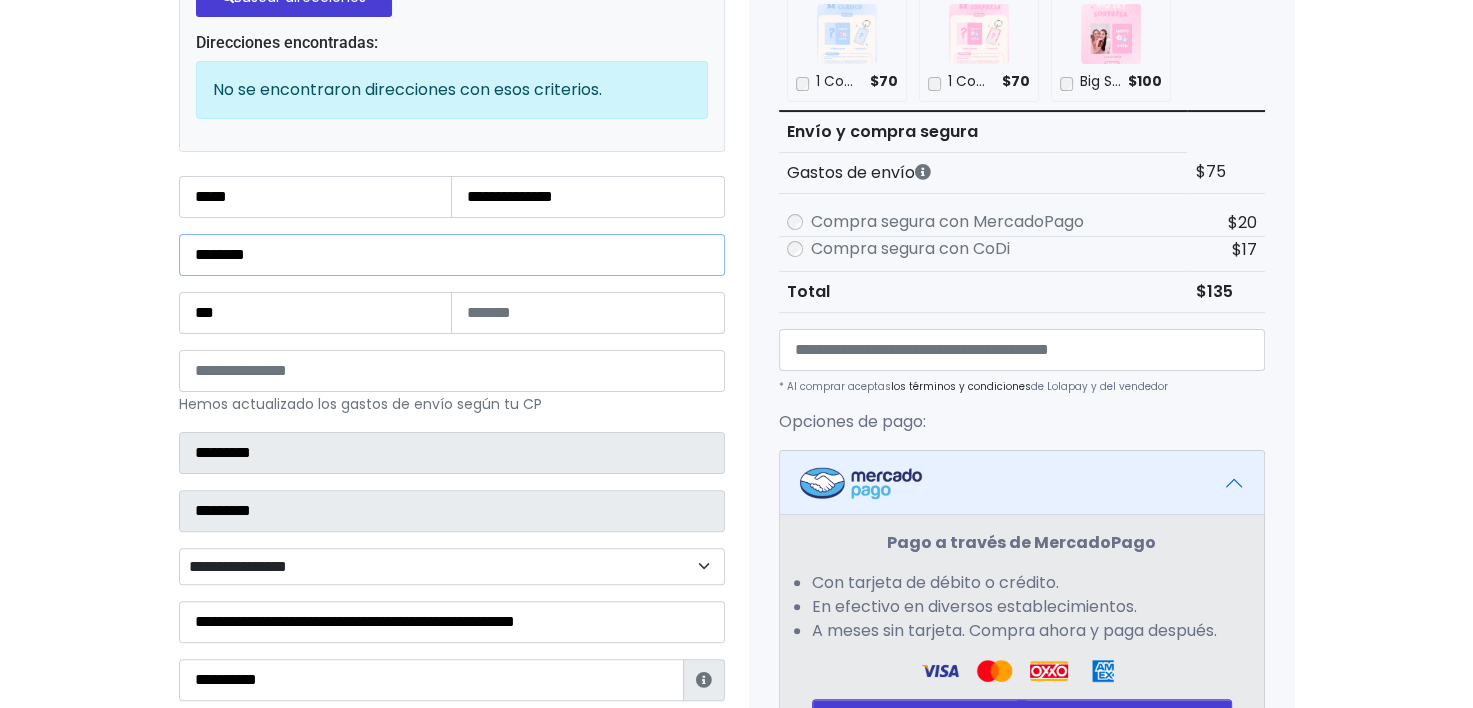 click on "********" at bounding box center (452, 255) 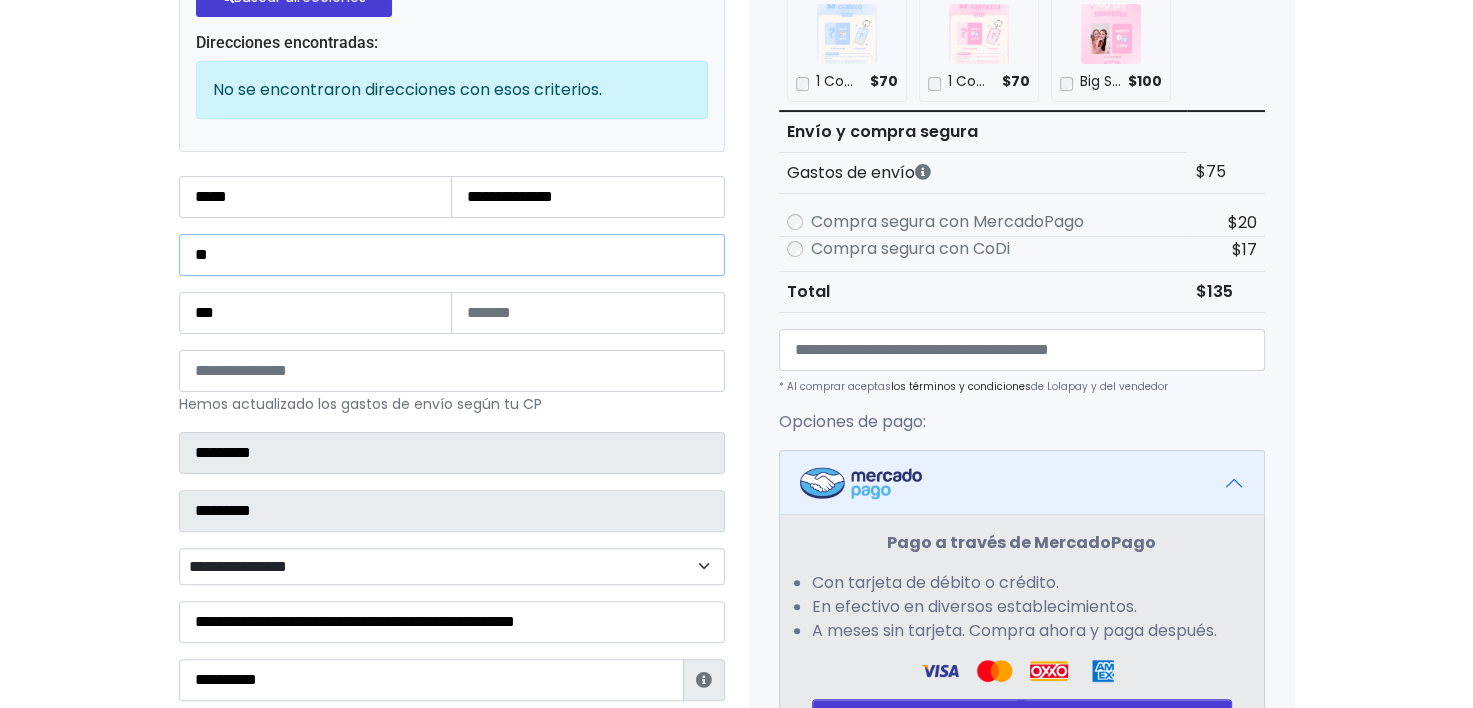 type on "*" 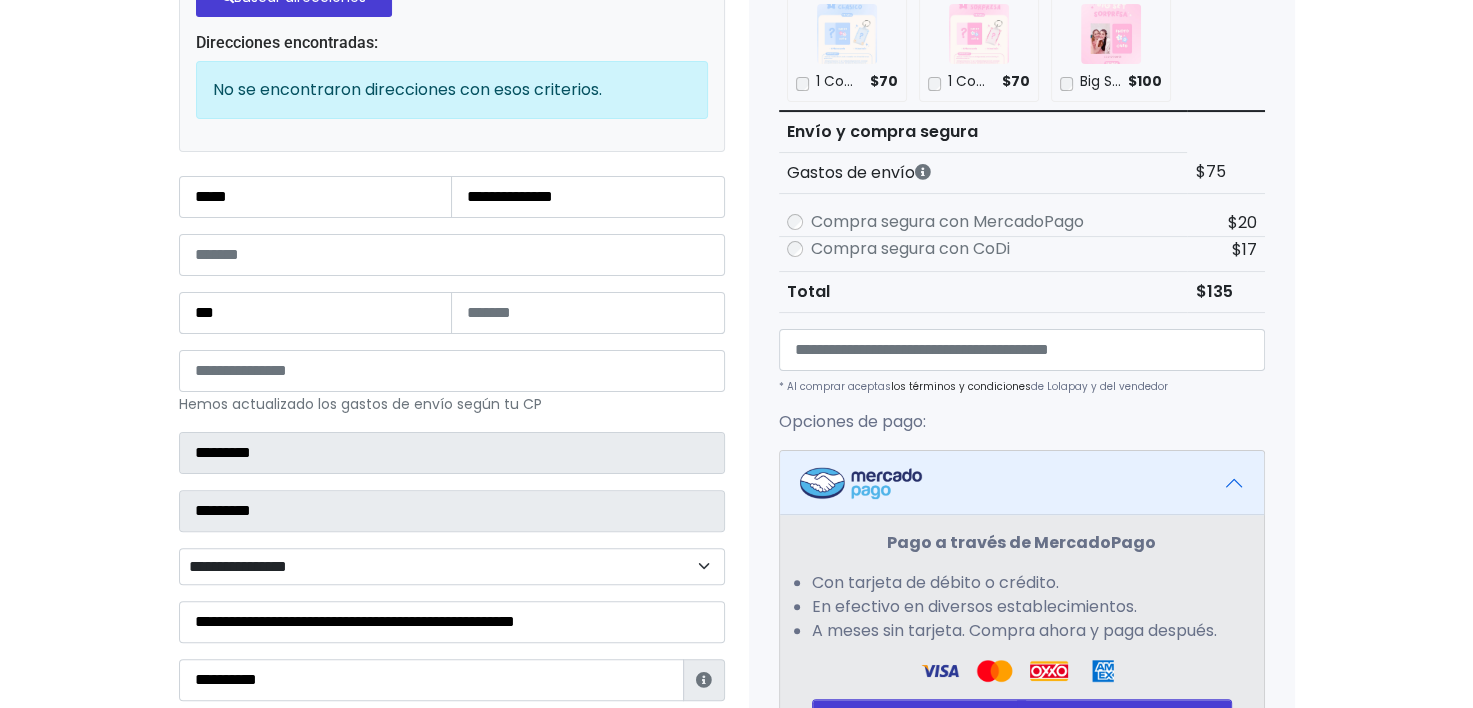 click on "Tienda de bubuushoop
Checkout
Datos
Auto-completar dirección desde historial
Busca por nombre y apellidos para auto-completar la dirección desde tus ventas anteriores.
*****" at bounding box center (736, 427) 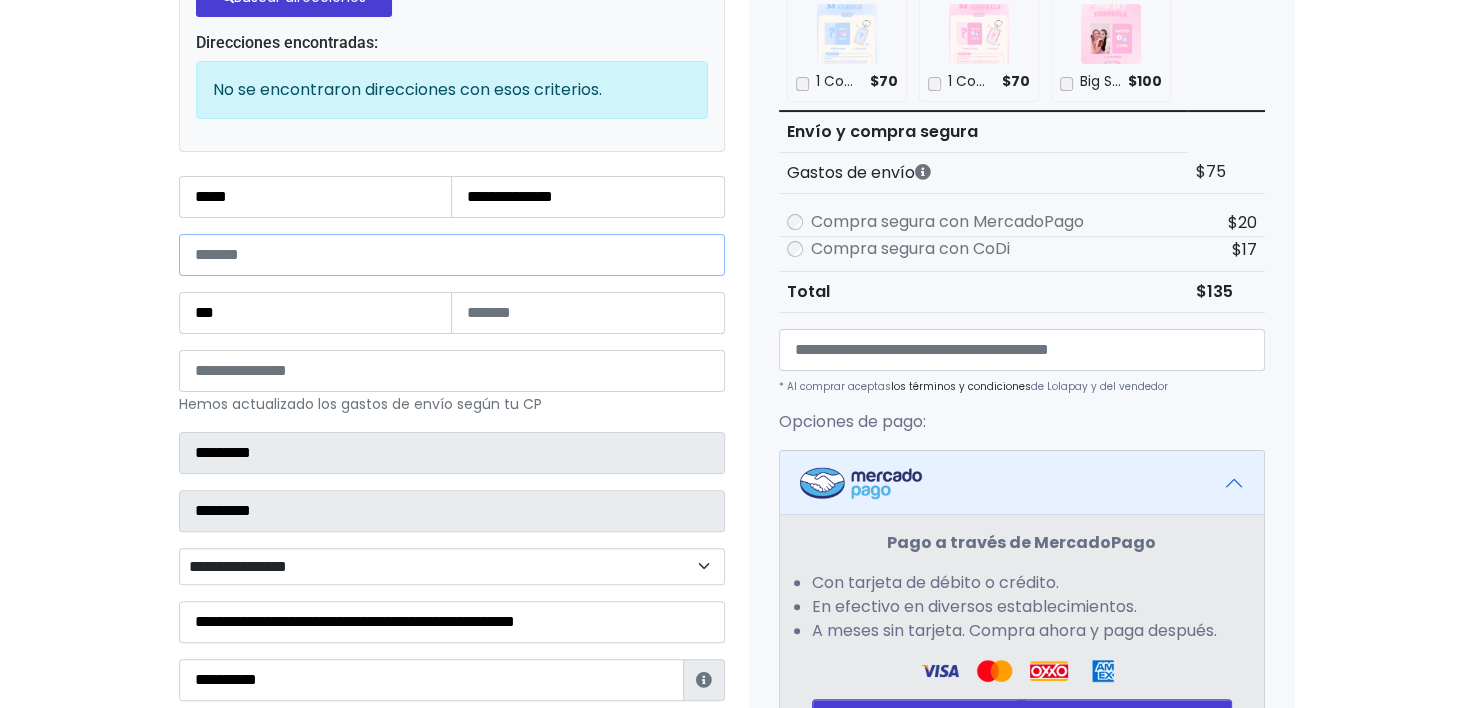 click at bounding box center [452, 255] 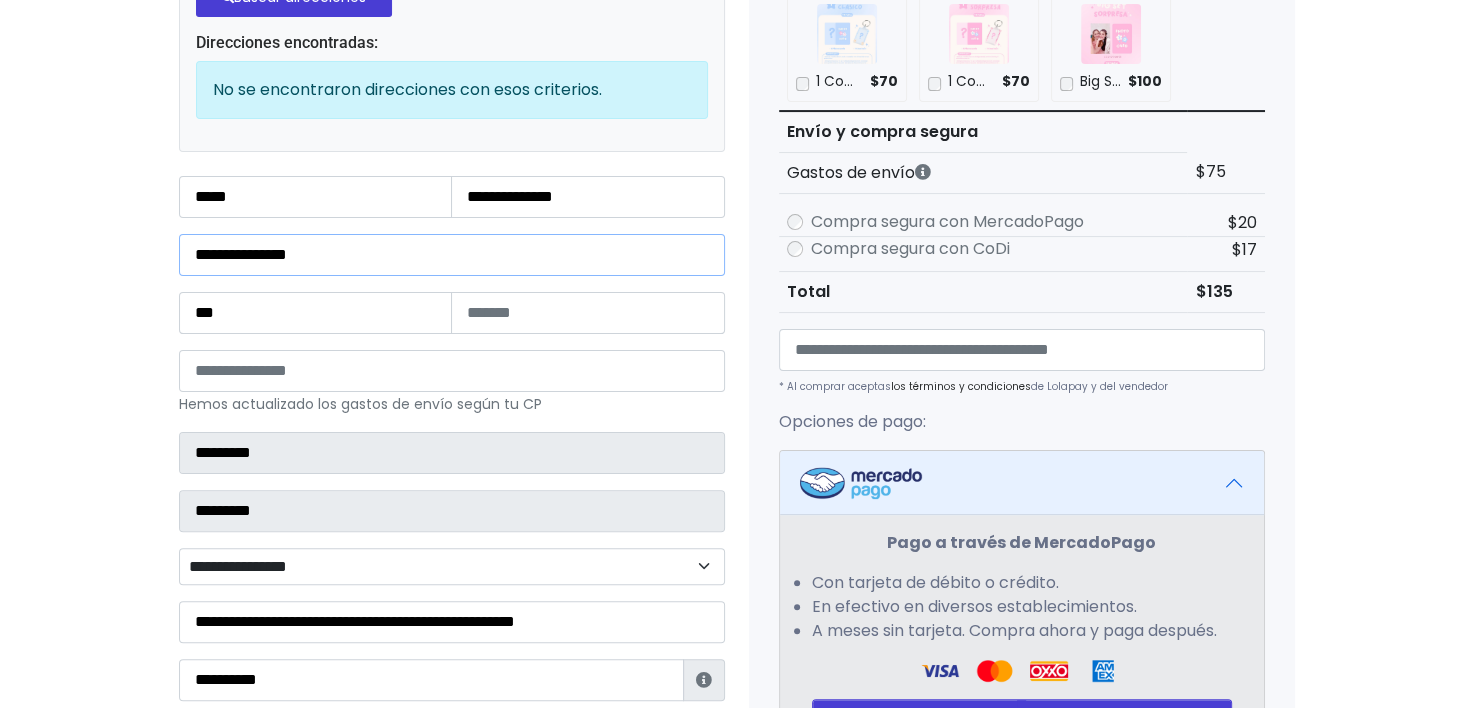 type on "**********" 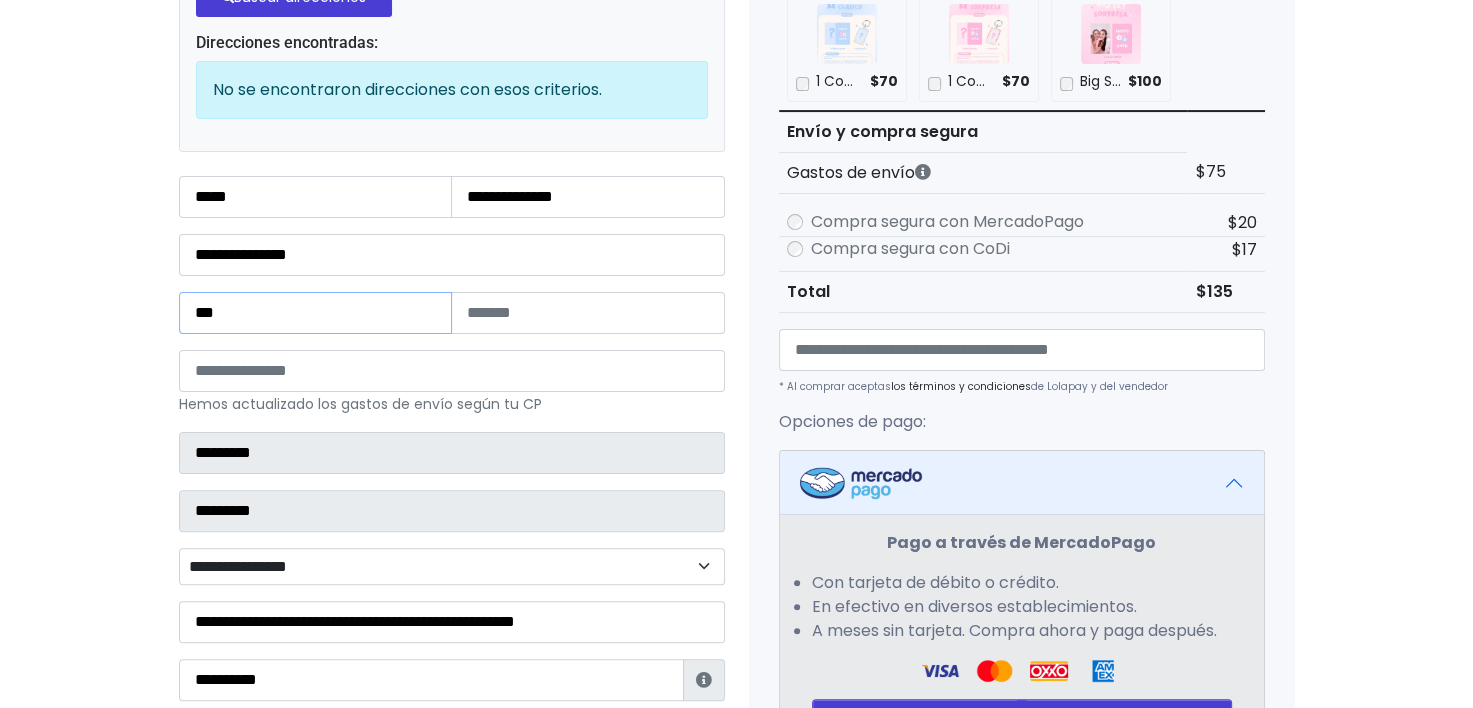 click on "***" at bounding box center (316, 313) 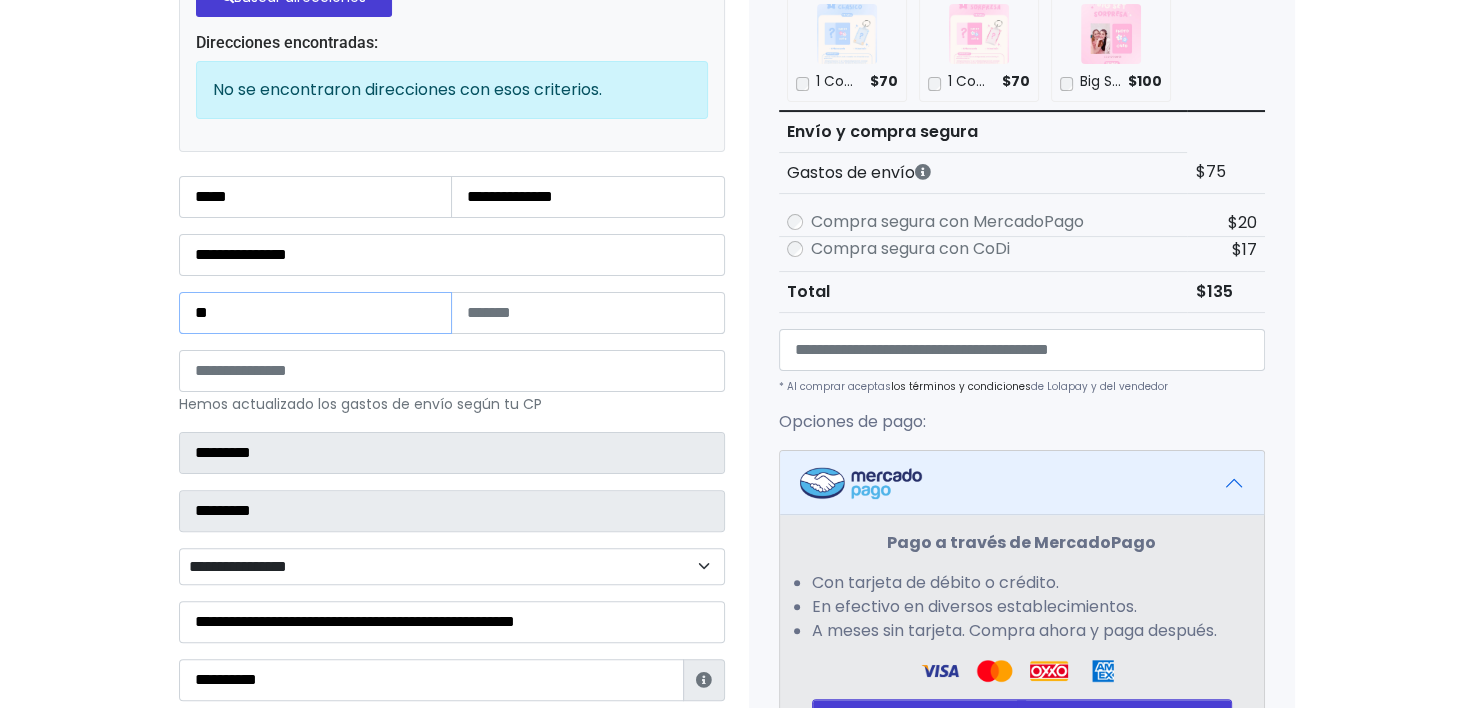 type on "*" 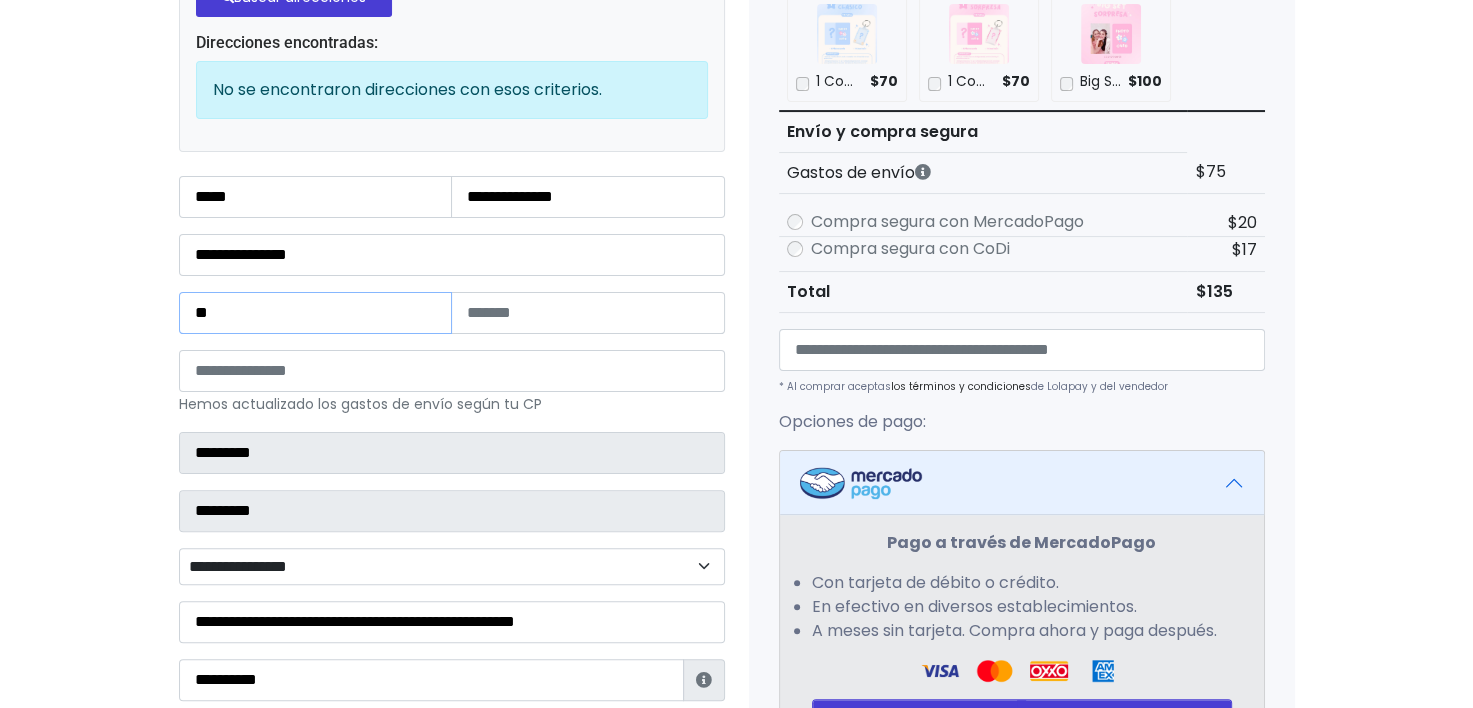type on "**" 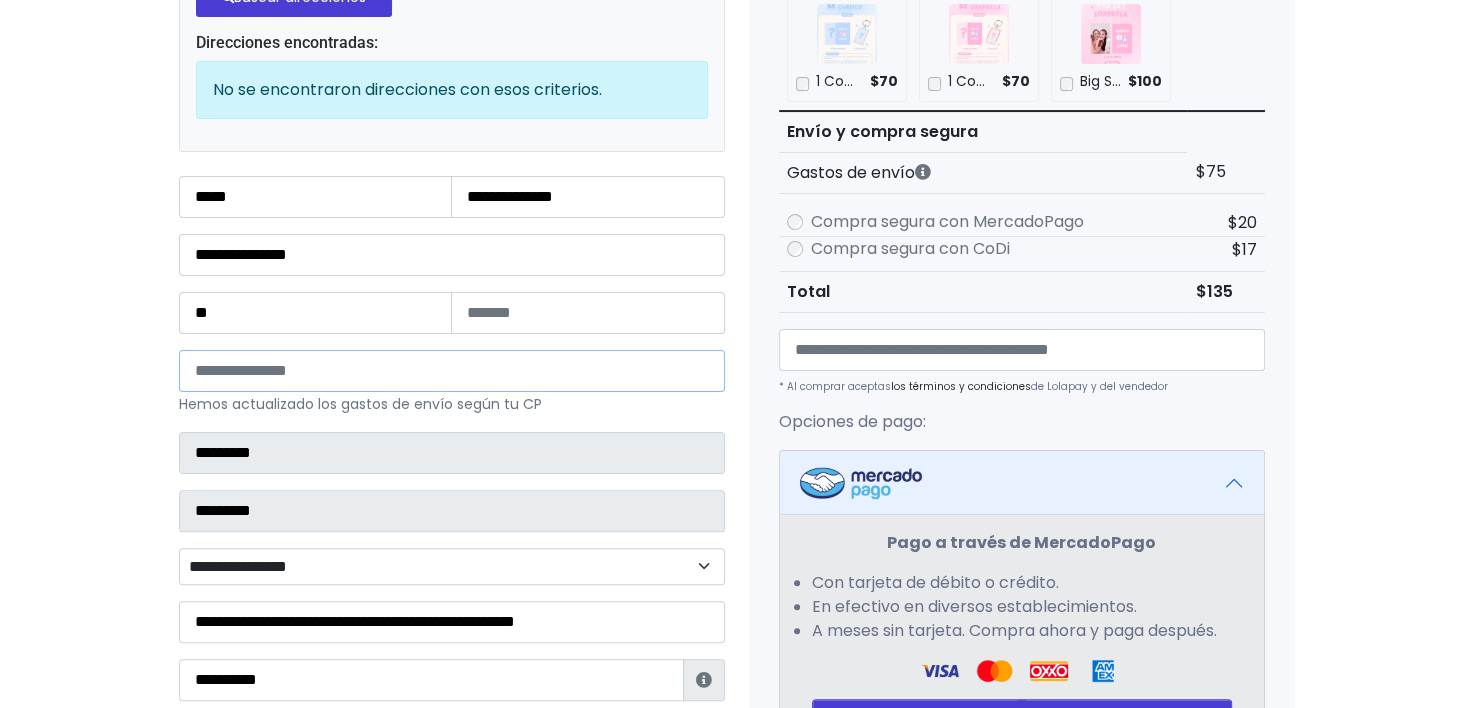click on "*****" at bounding box center [452, 371] 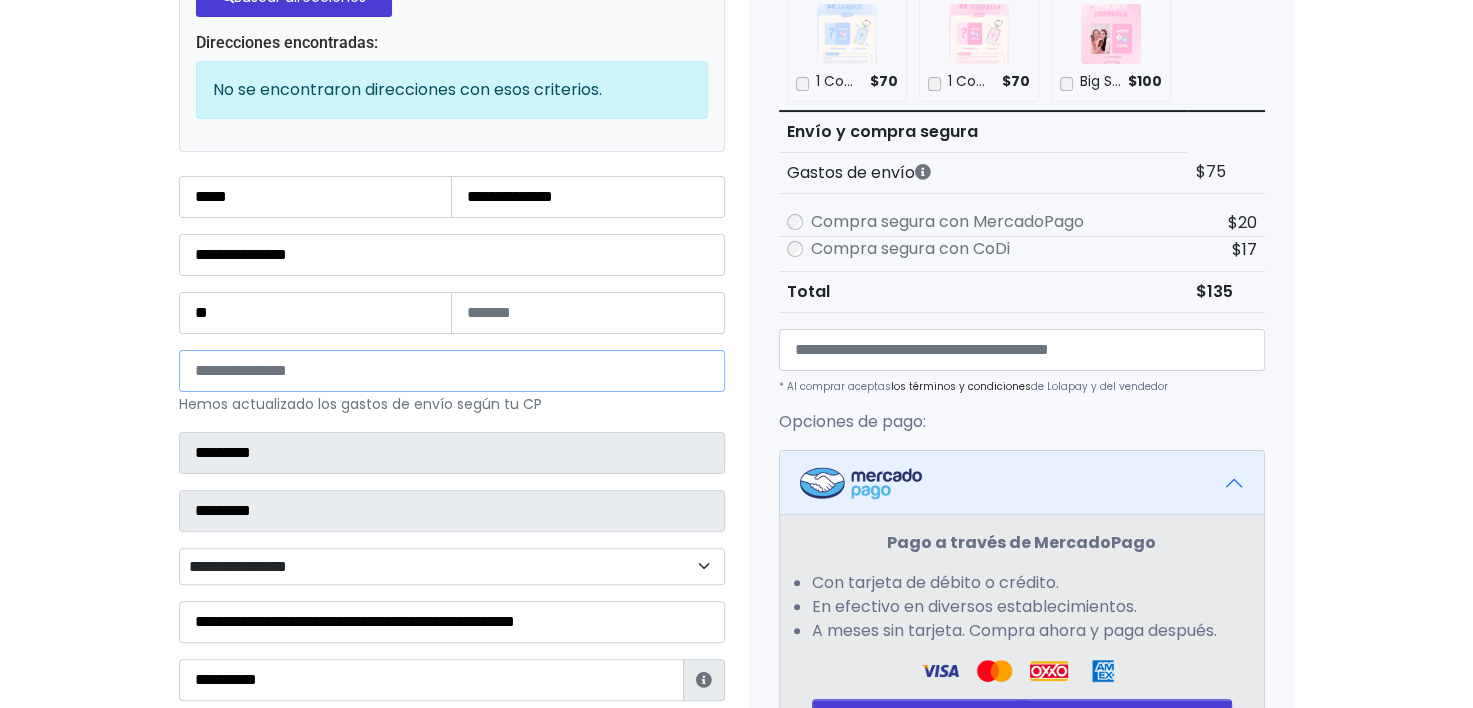 type on "*" 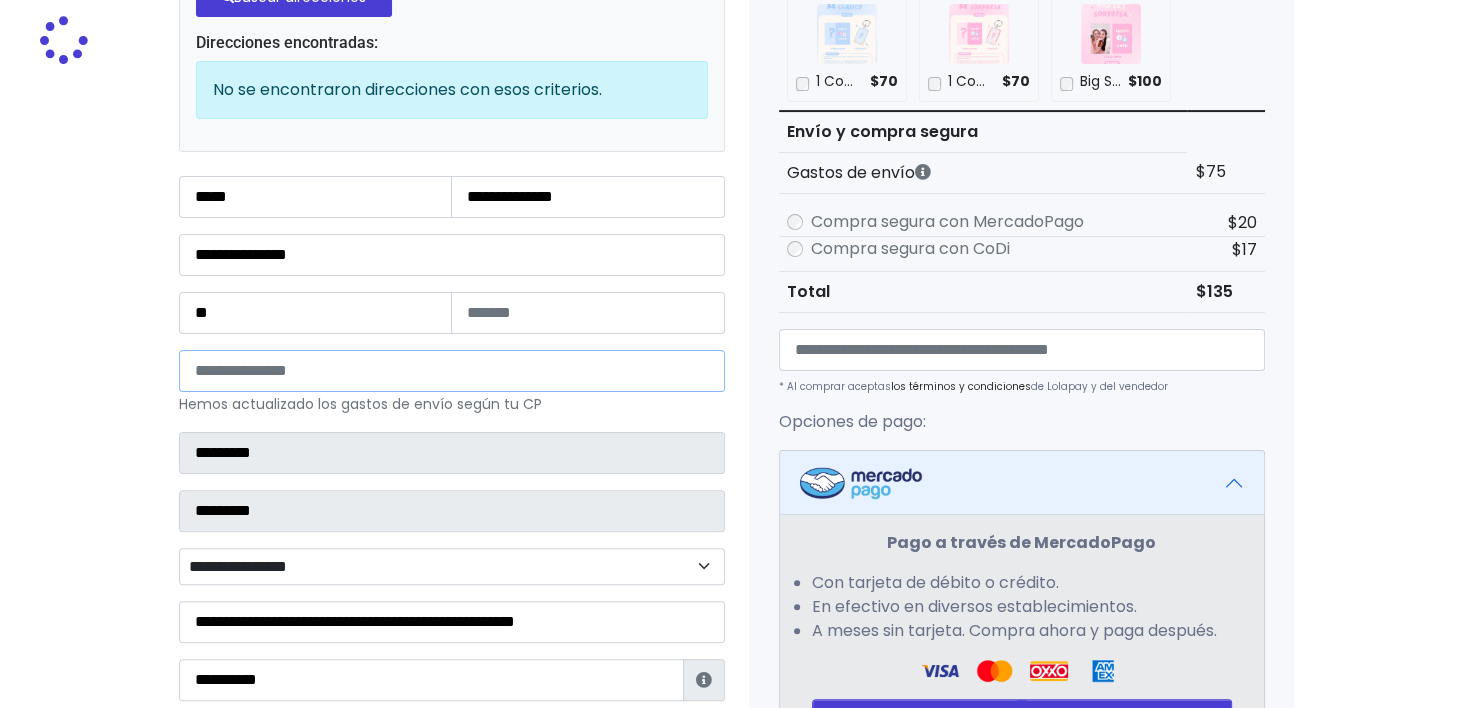 type on "**********" 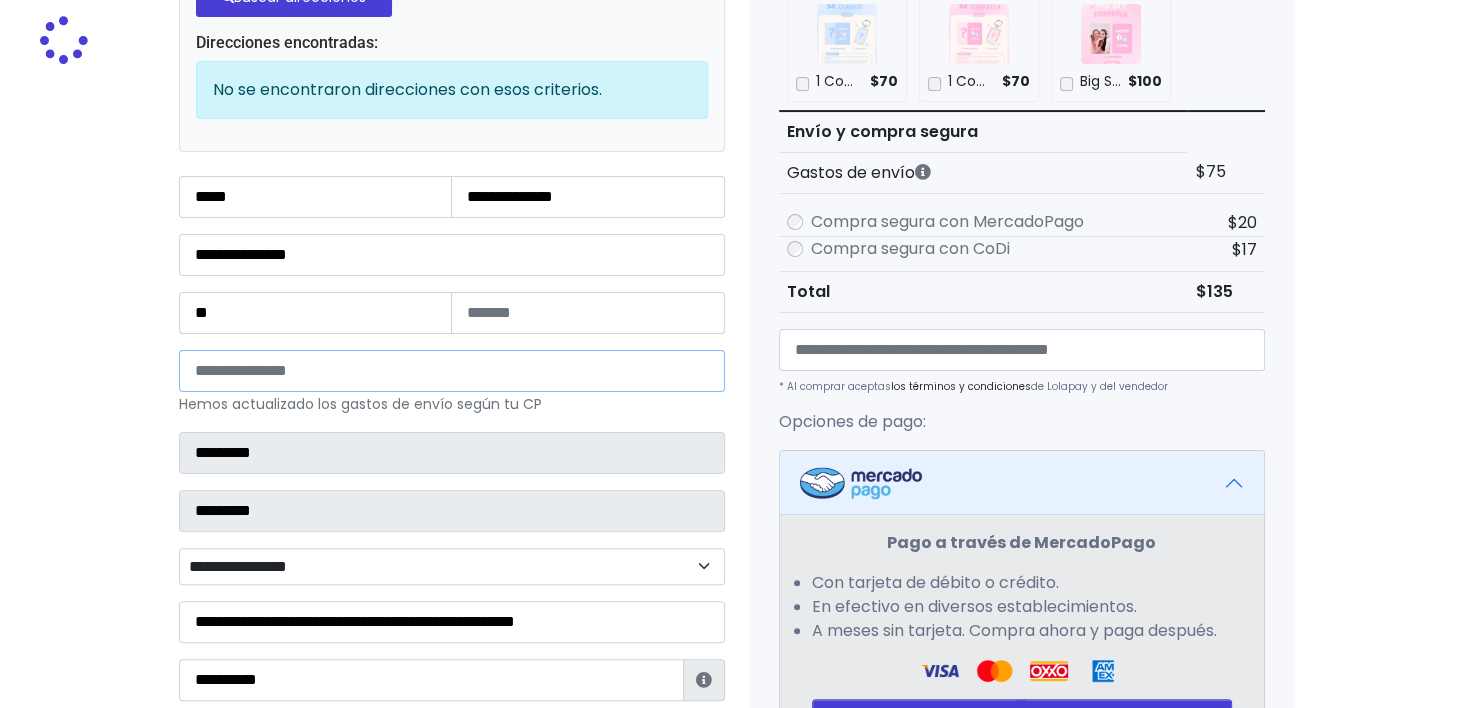 type on "*******" 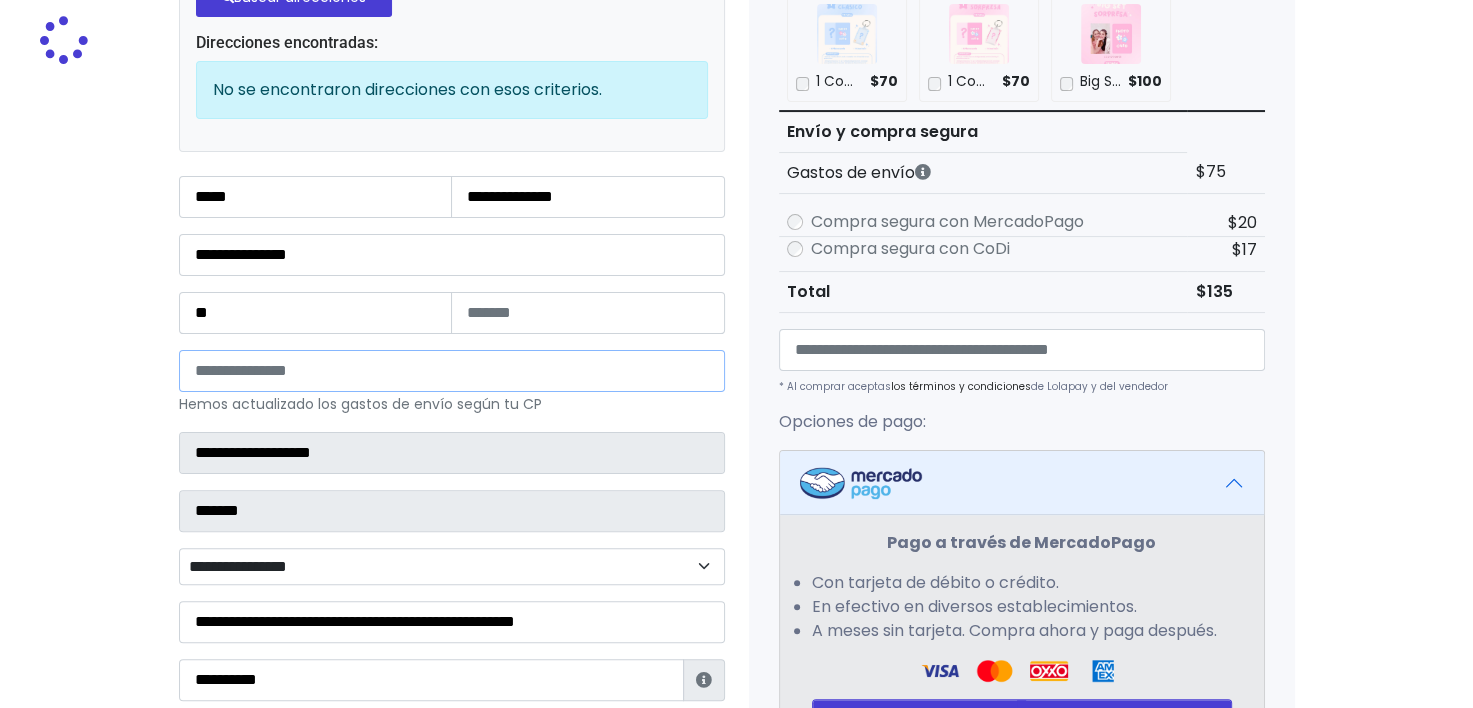 select 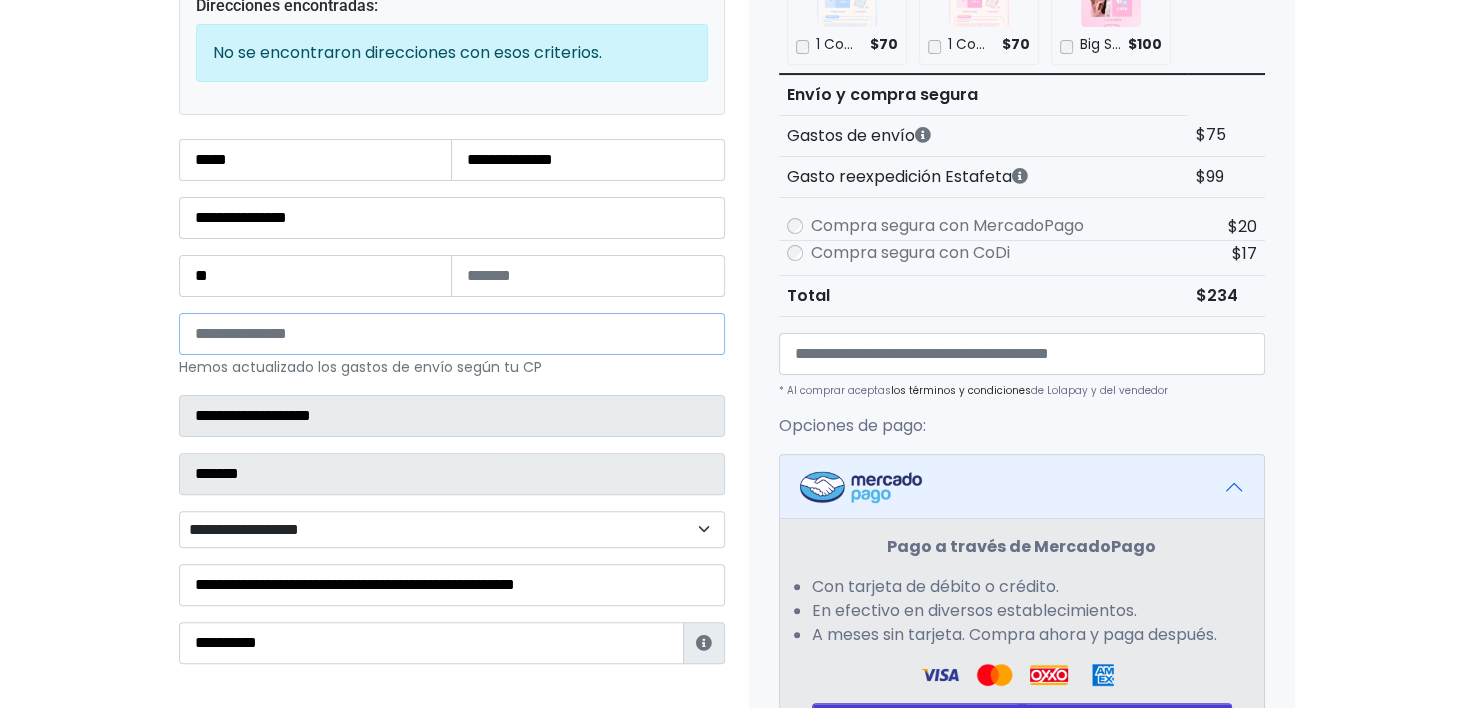 scroll, scrollTop: 465, scrollLeft: 0, axis: vertical 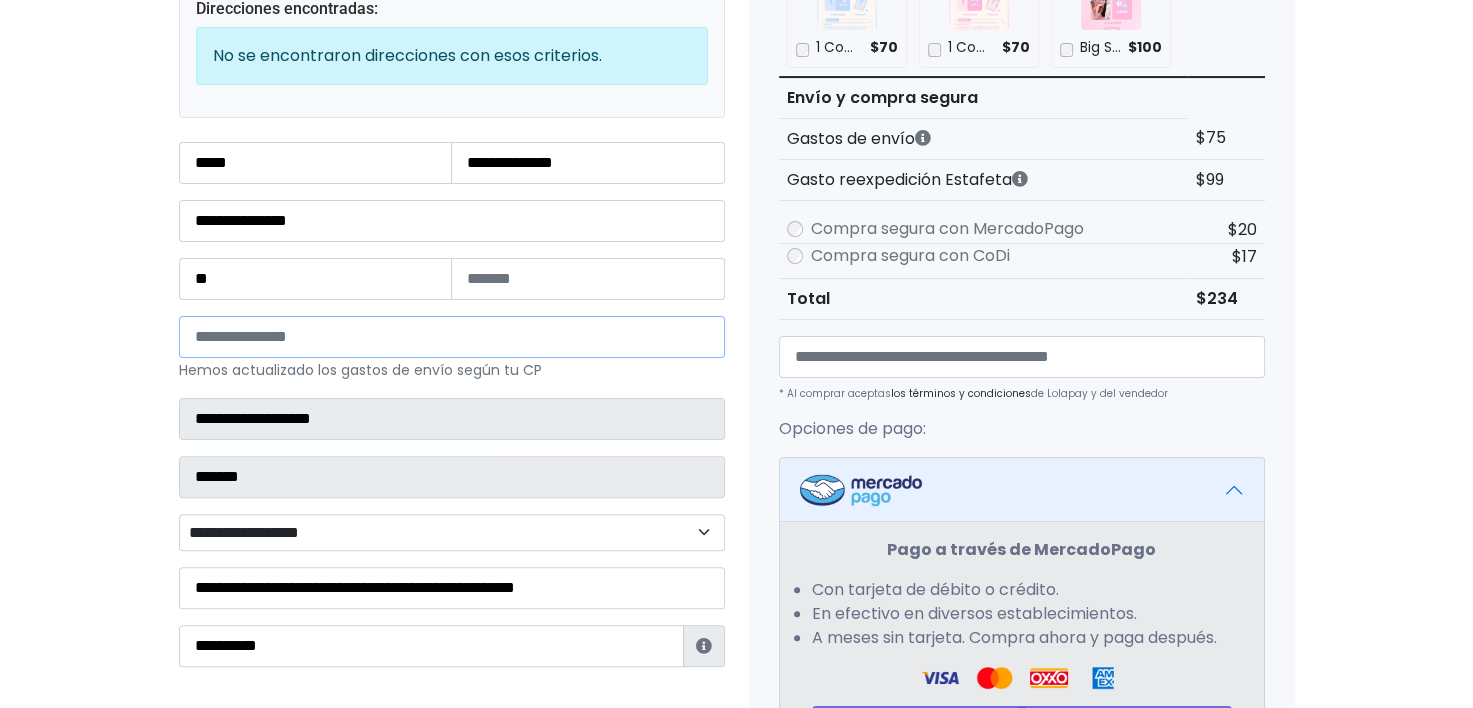 type on "*****" 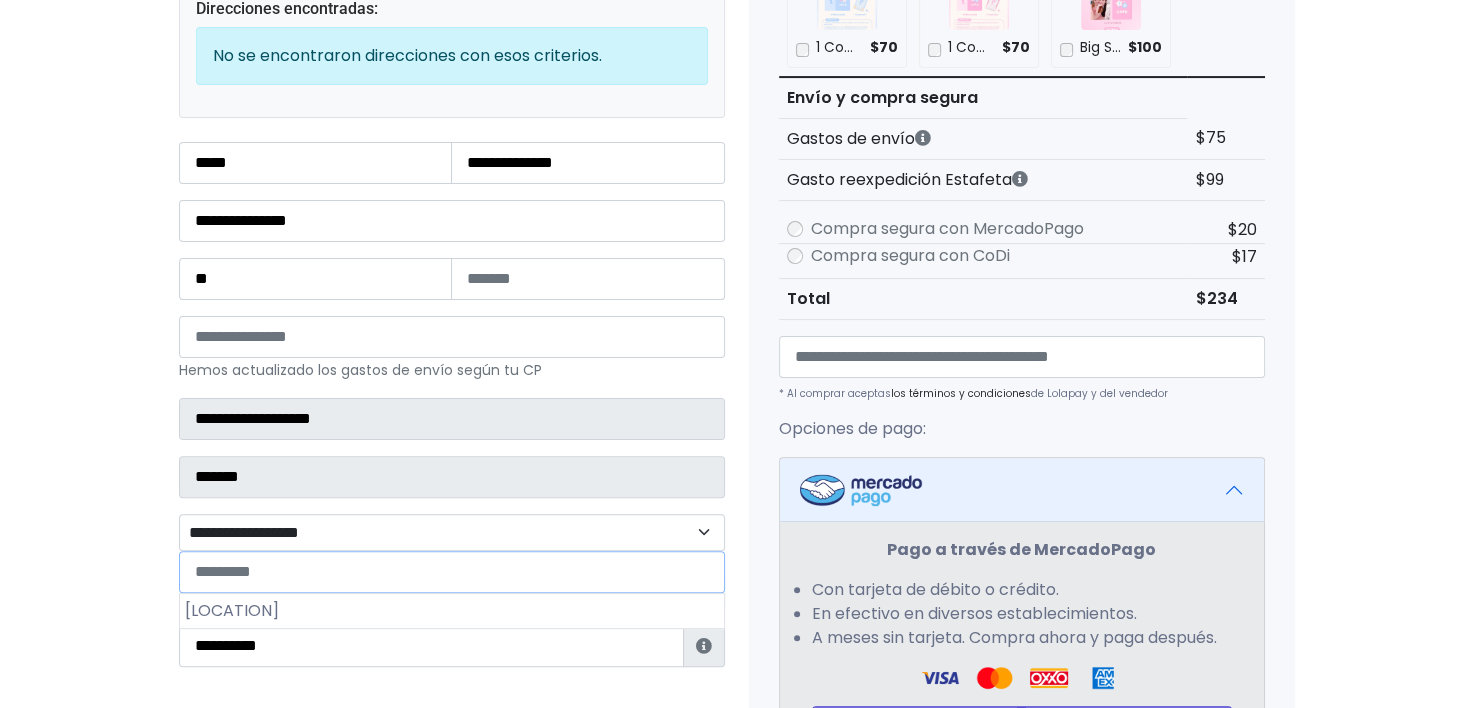 click on "**********" at bounding box center (452, 533) 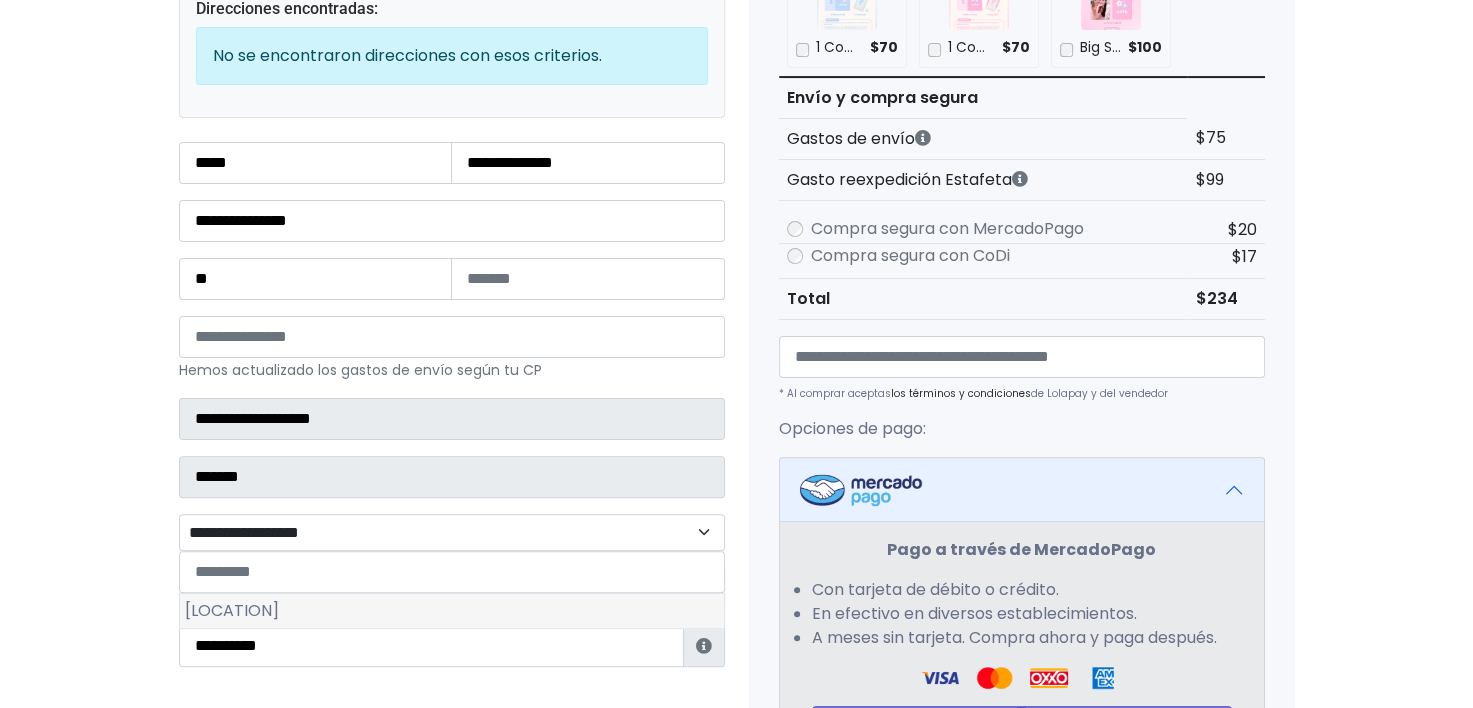 click on "San Jerónimo Purenchécuaro" at bounding box center [452, 611] 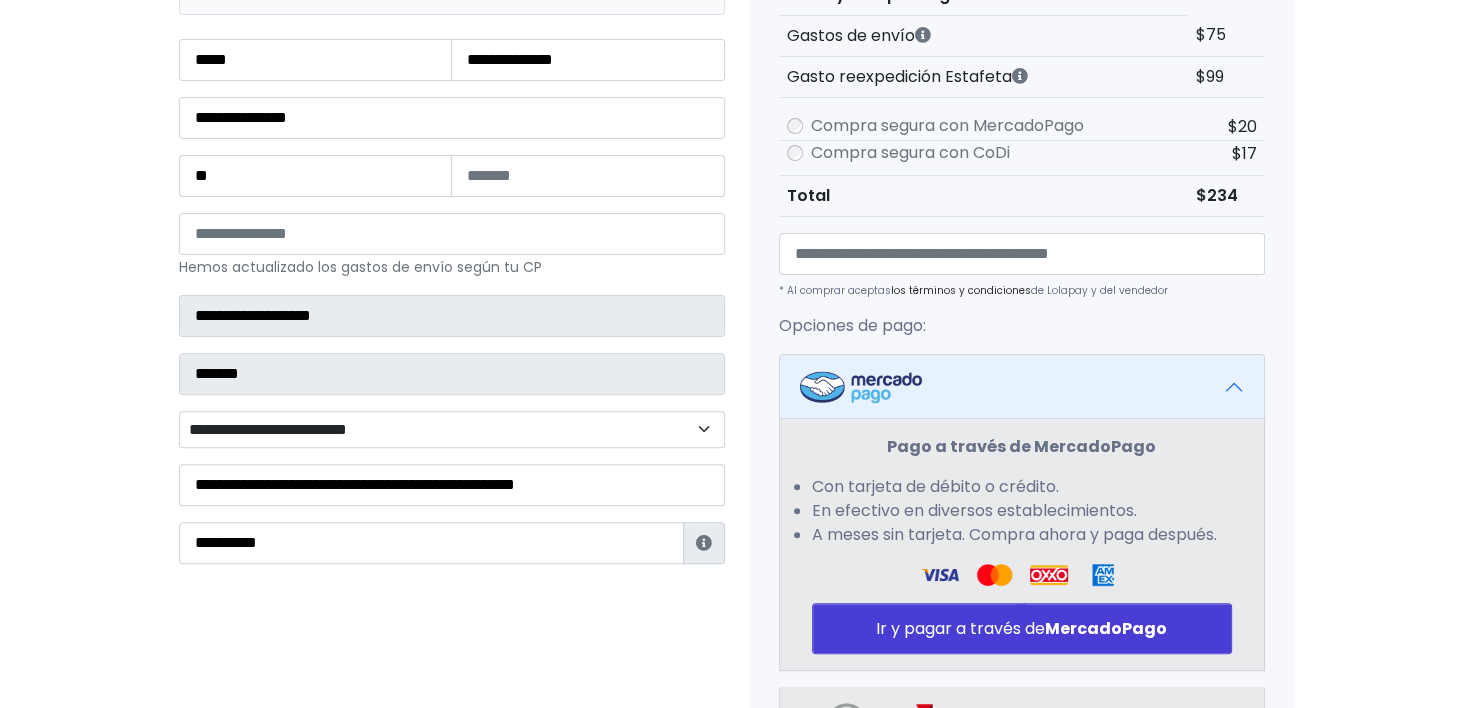 scroll, scrollTop: 609, scrollLeft: 0, axis: vertical 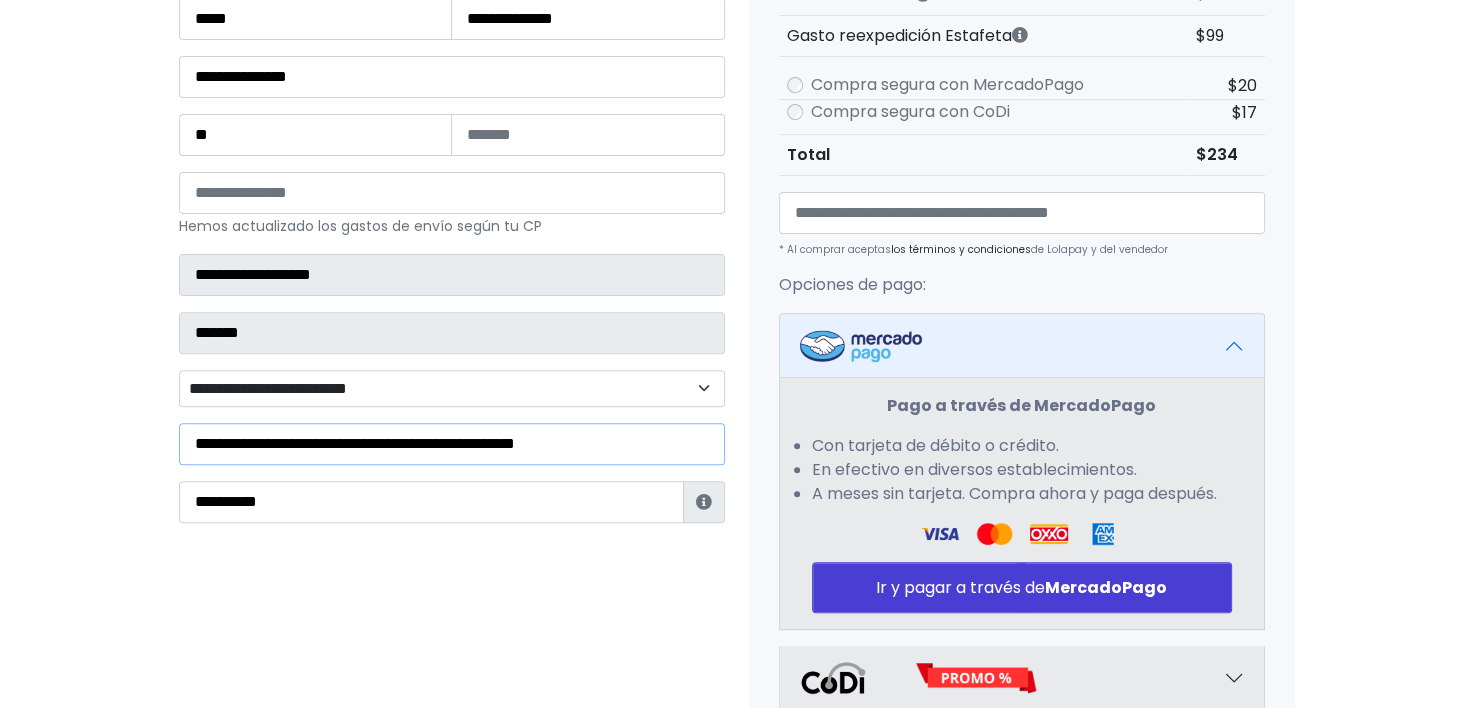 click on "**********" at bounding box center (452, 444) 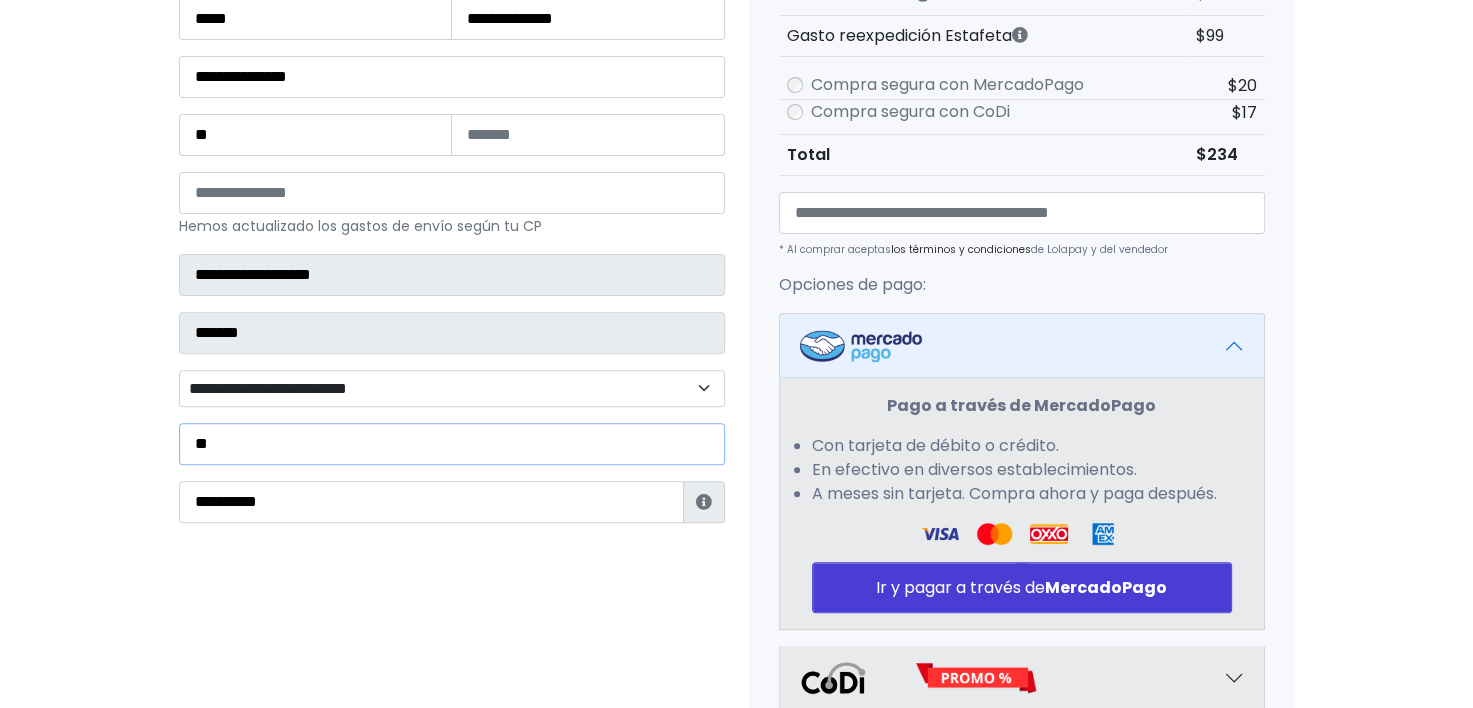 type on "*" 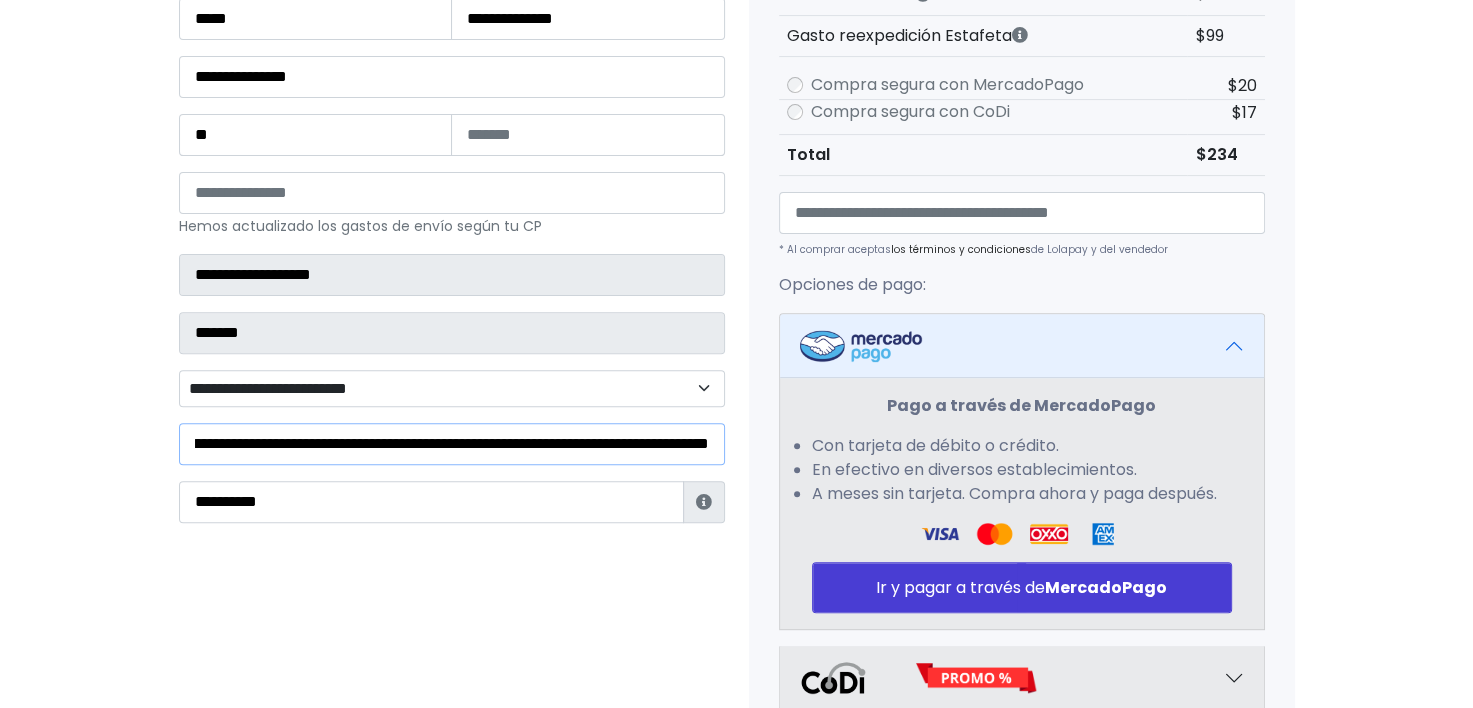 scroll, scrollTop: 0, scrollLeft: 268, axis: horizontal 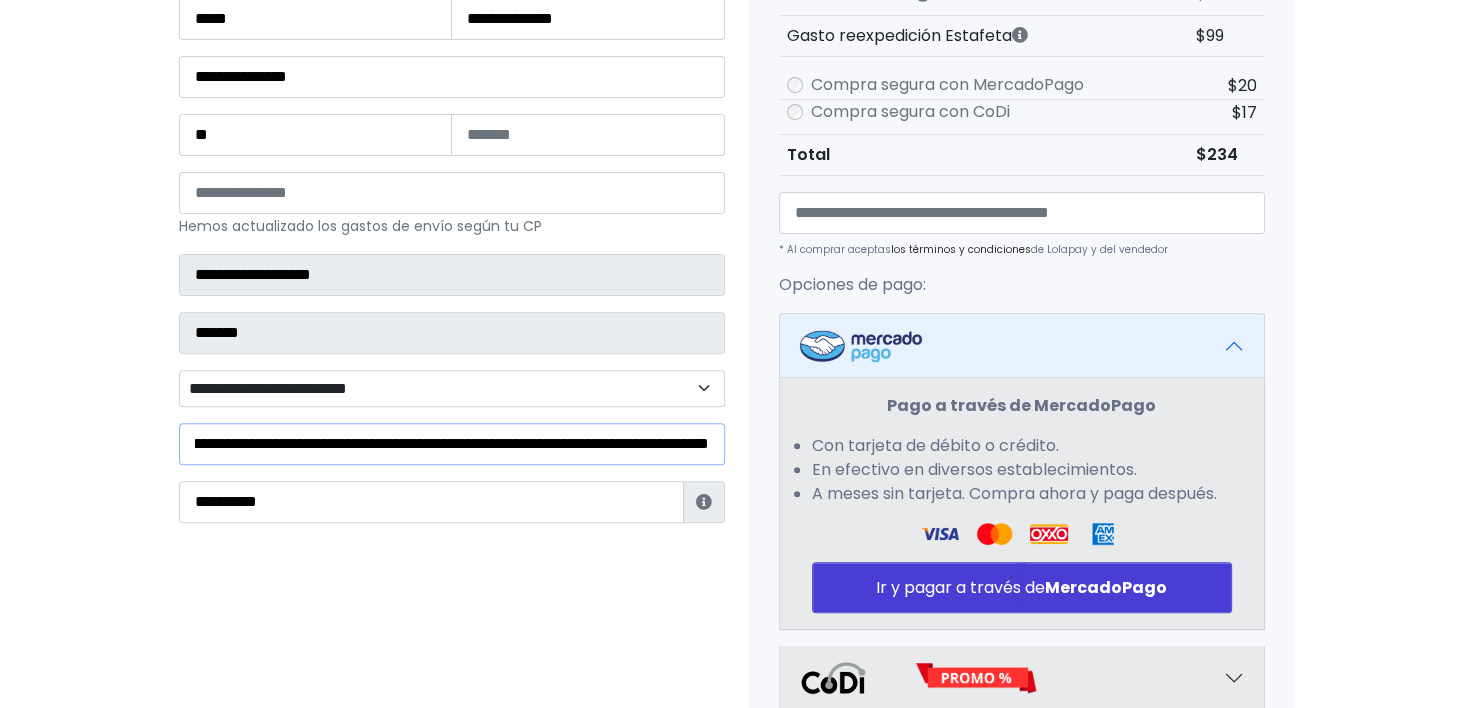 type on "**********" 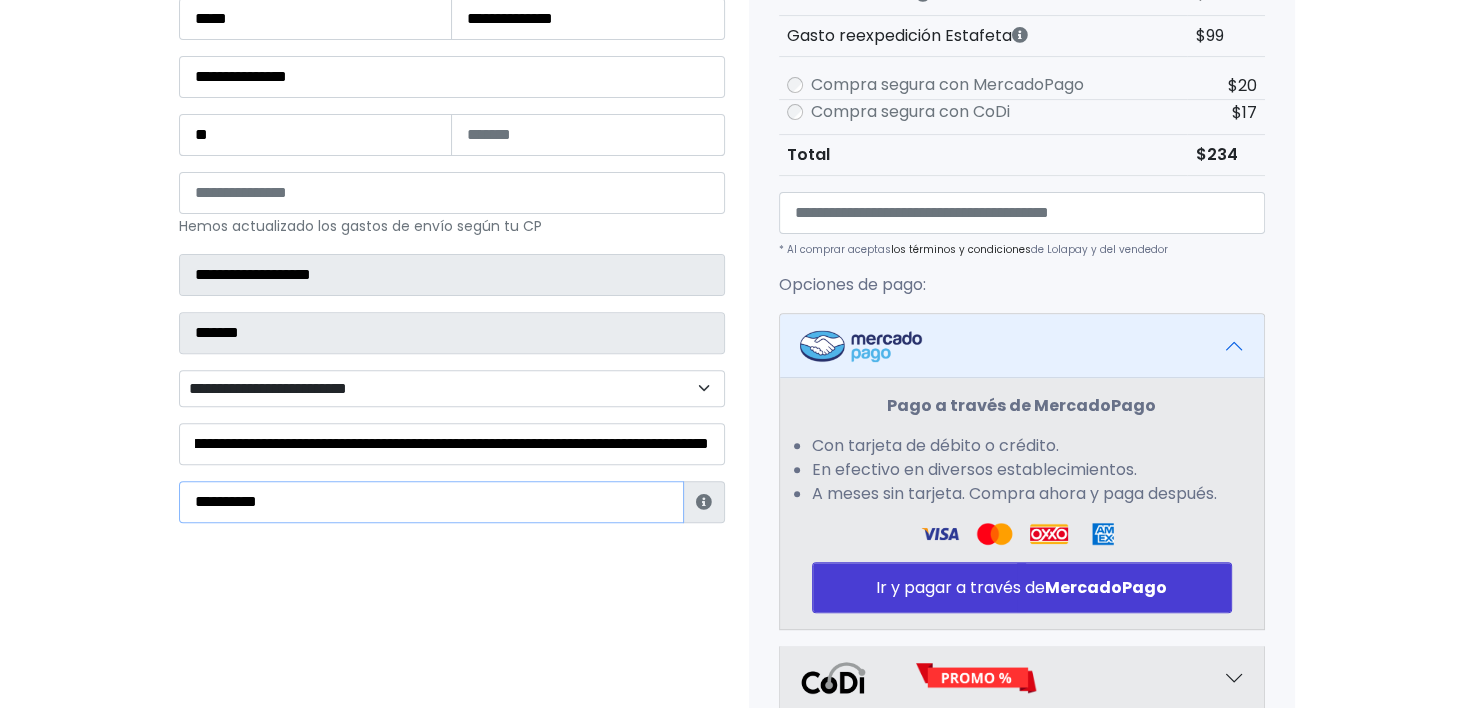 scroll, scrollTop: 0, scrollLeft: 0, axis: both 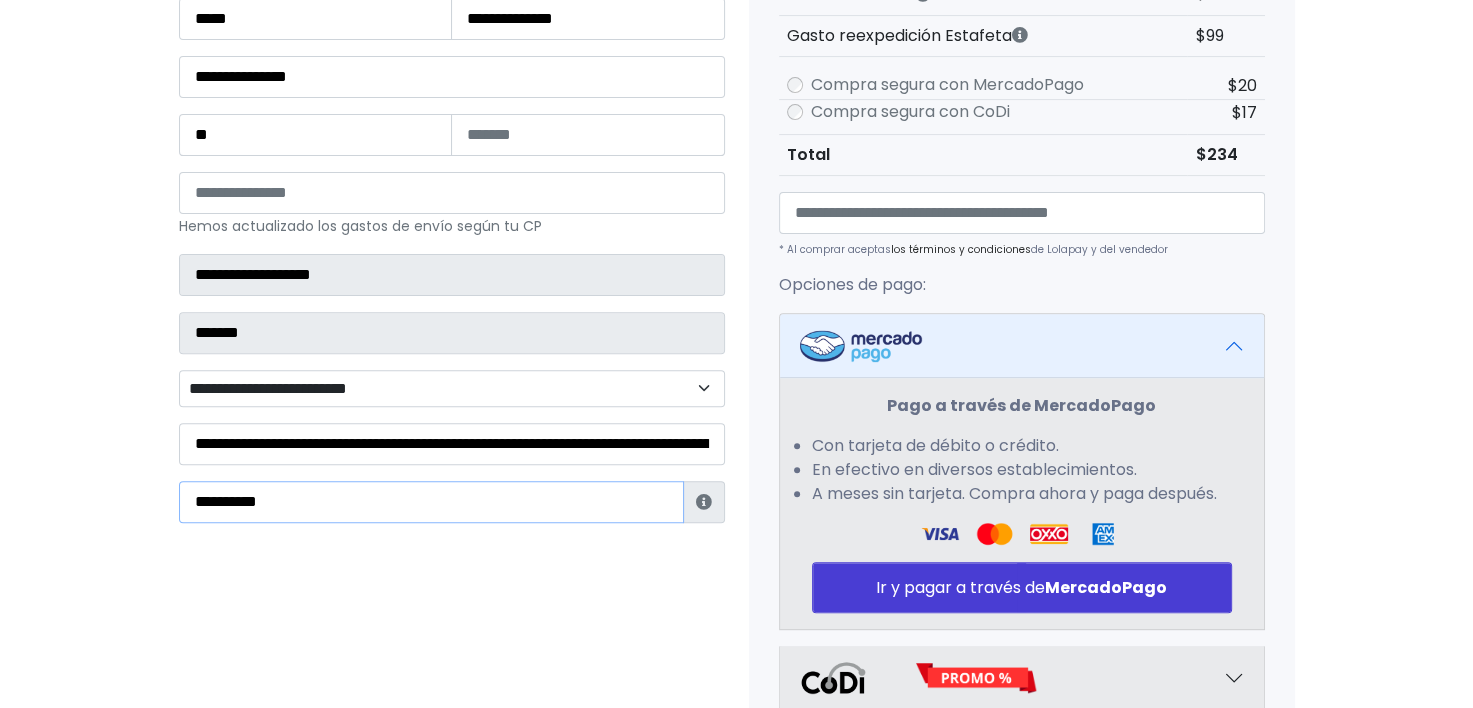 click on "**********" at bounding box center (431, 502) 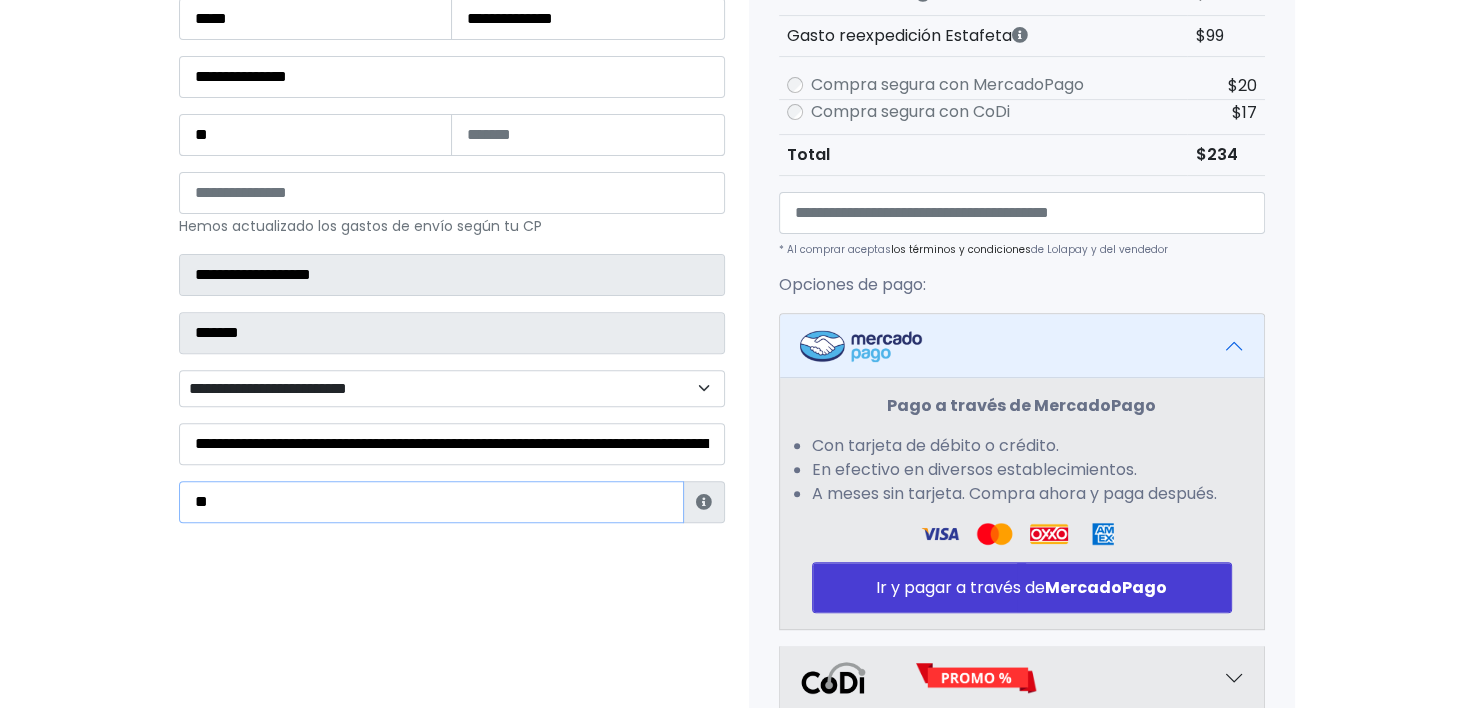 type on "*" 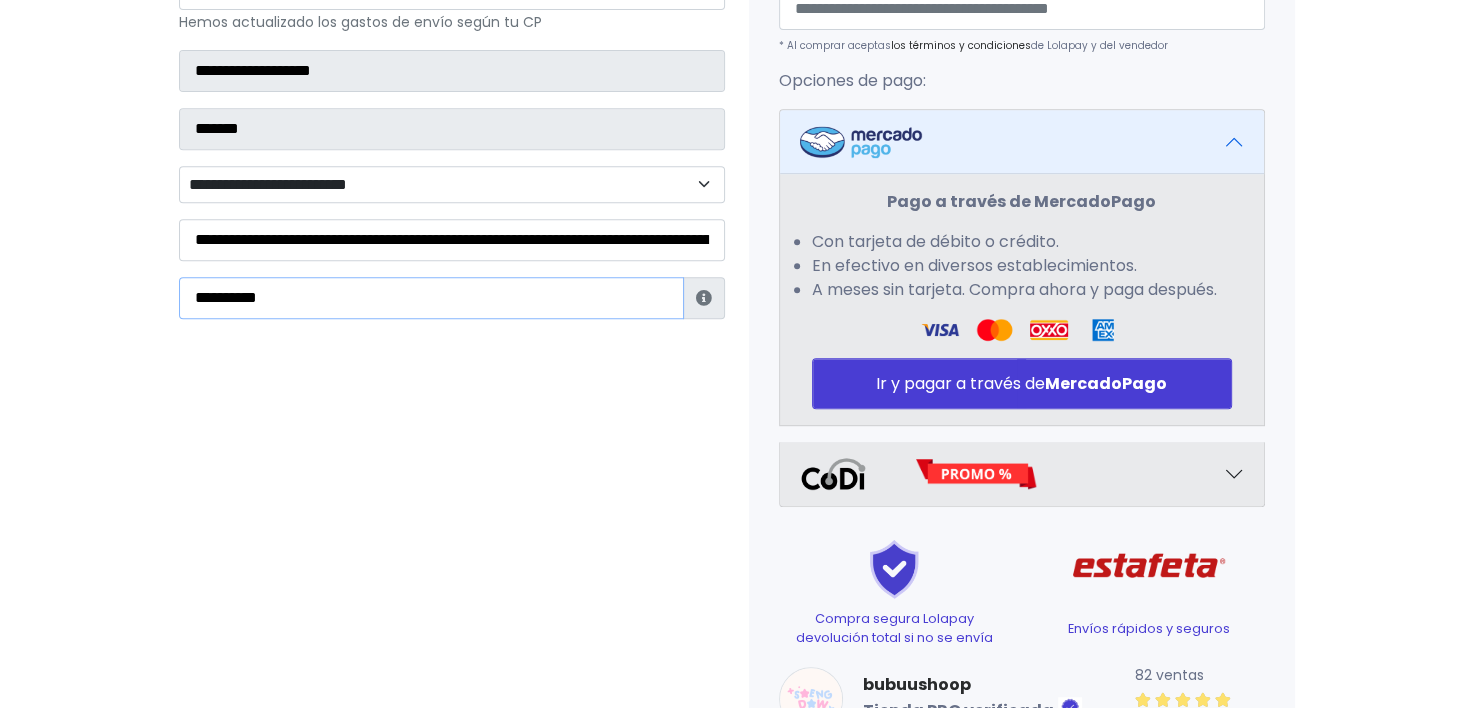 scroll, scrollTop: 891, scrollLeft: 0, axis: vertical 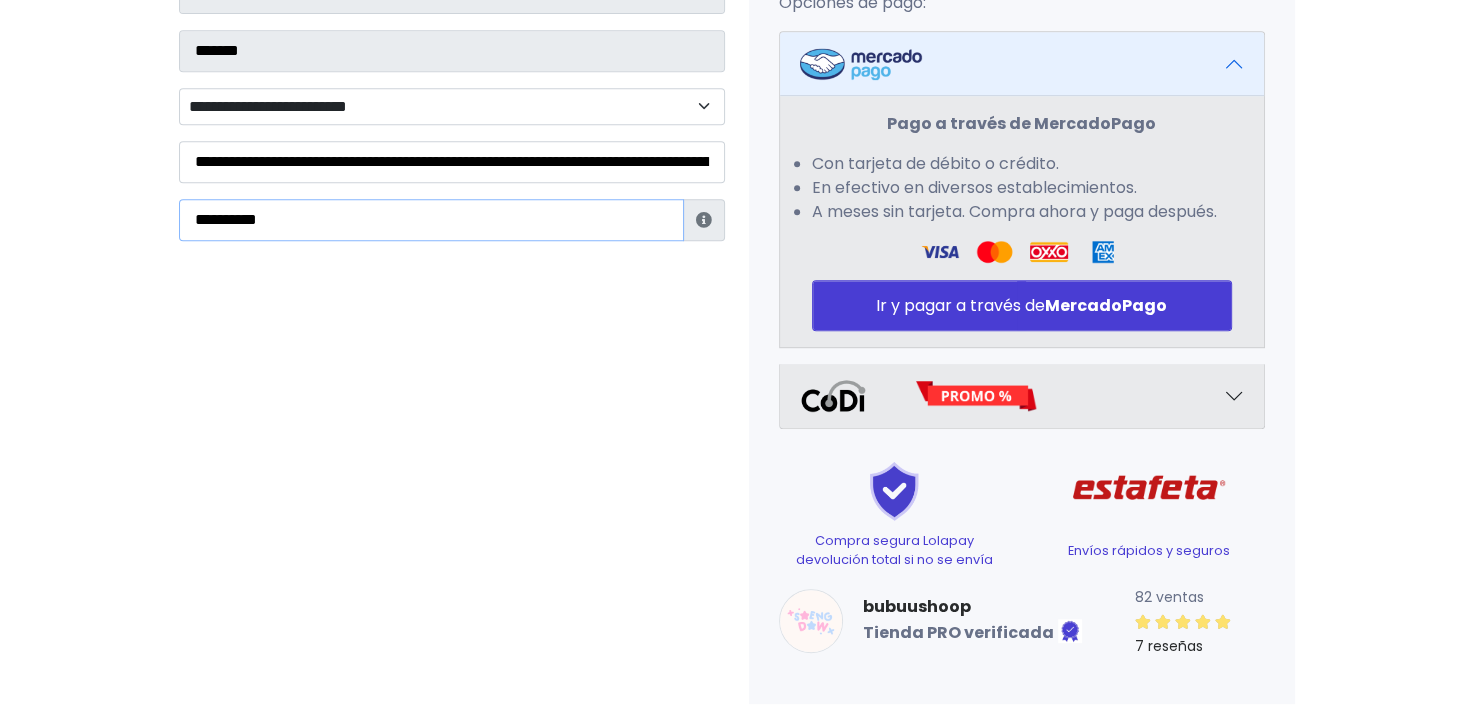 type on "**********" 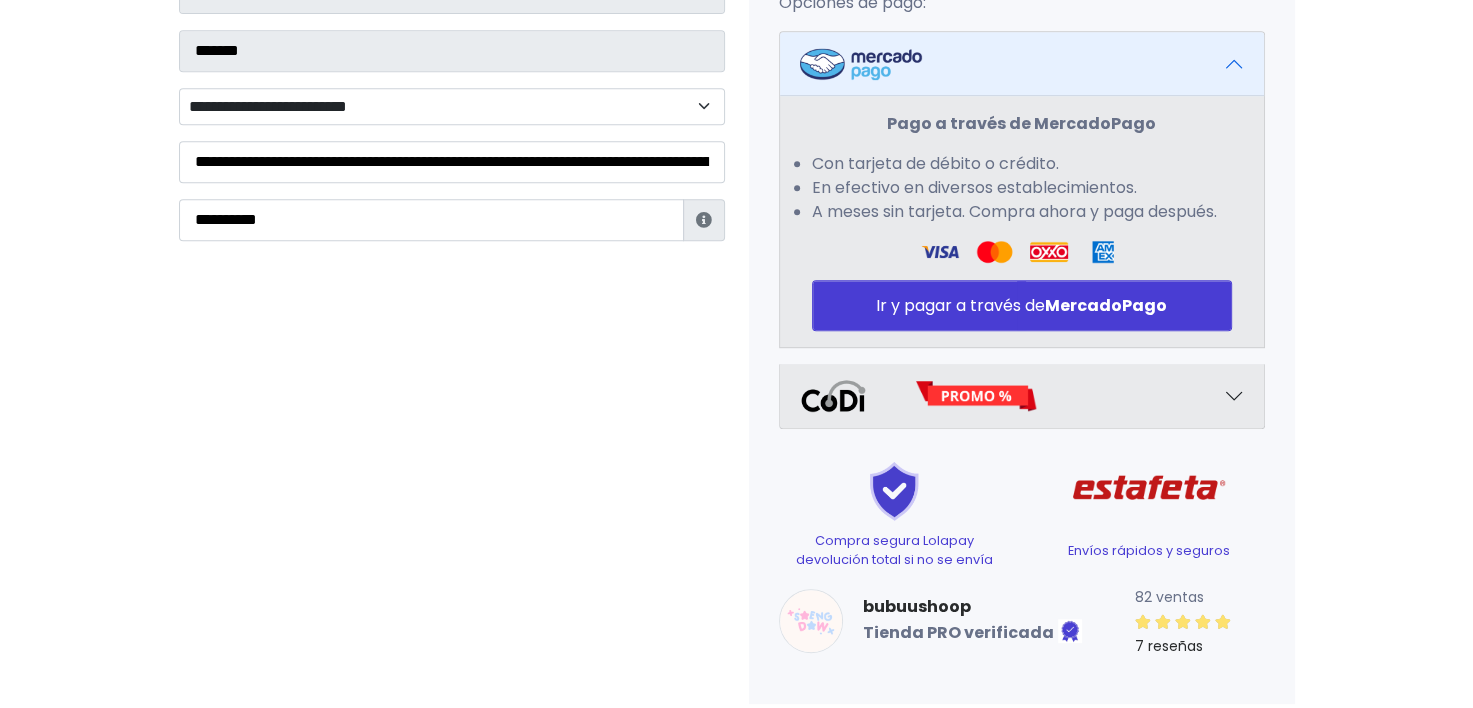 click at bounding box center (1022, 396) 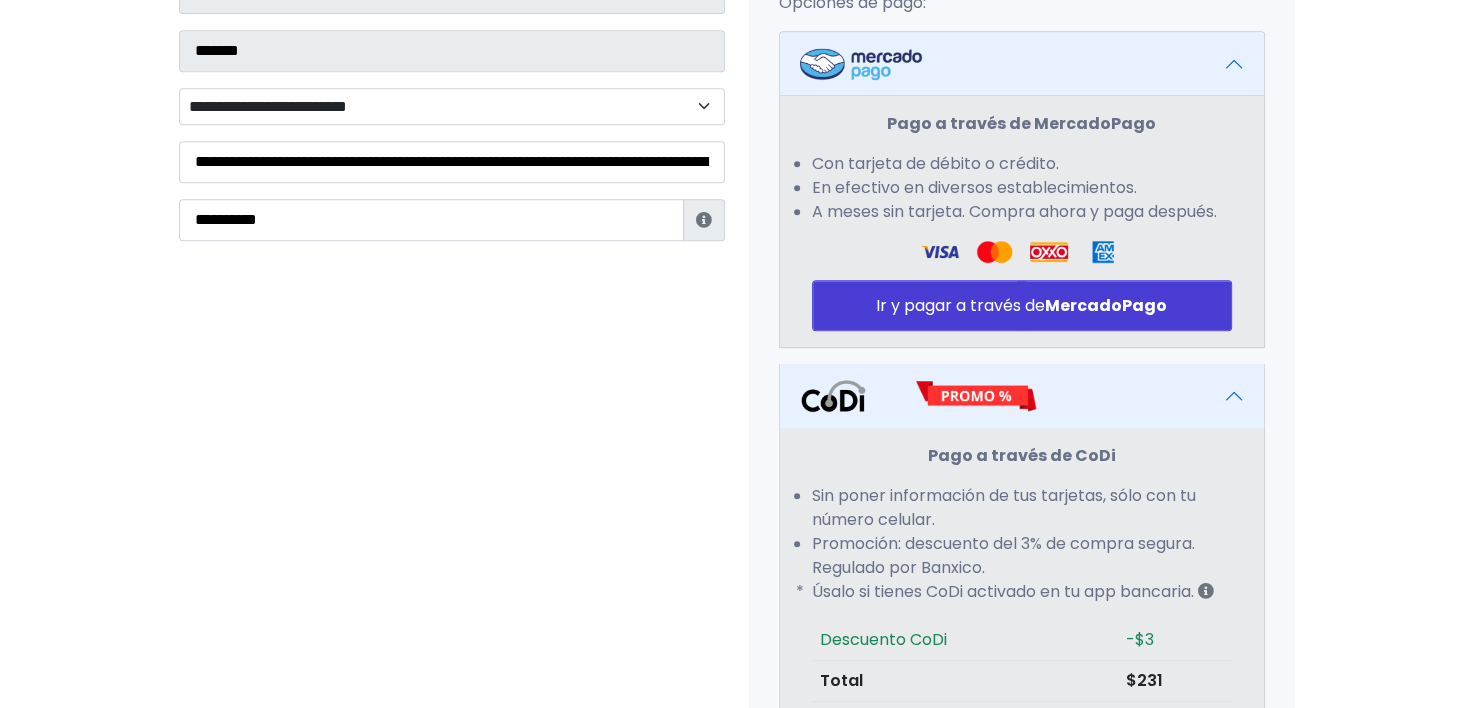 click at bounding box center (1022, 396) 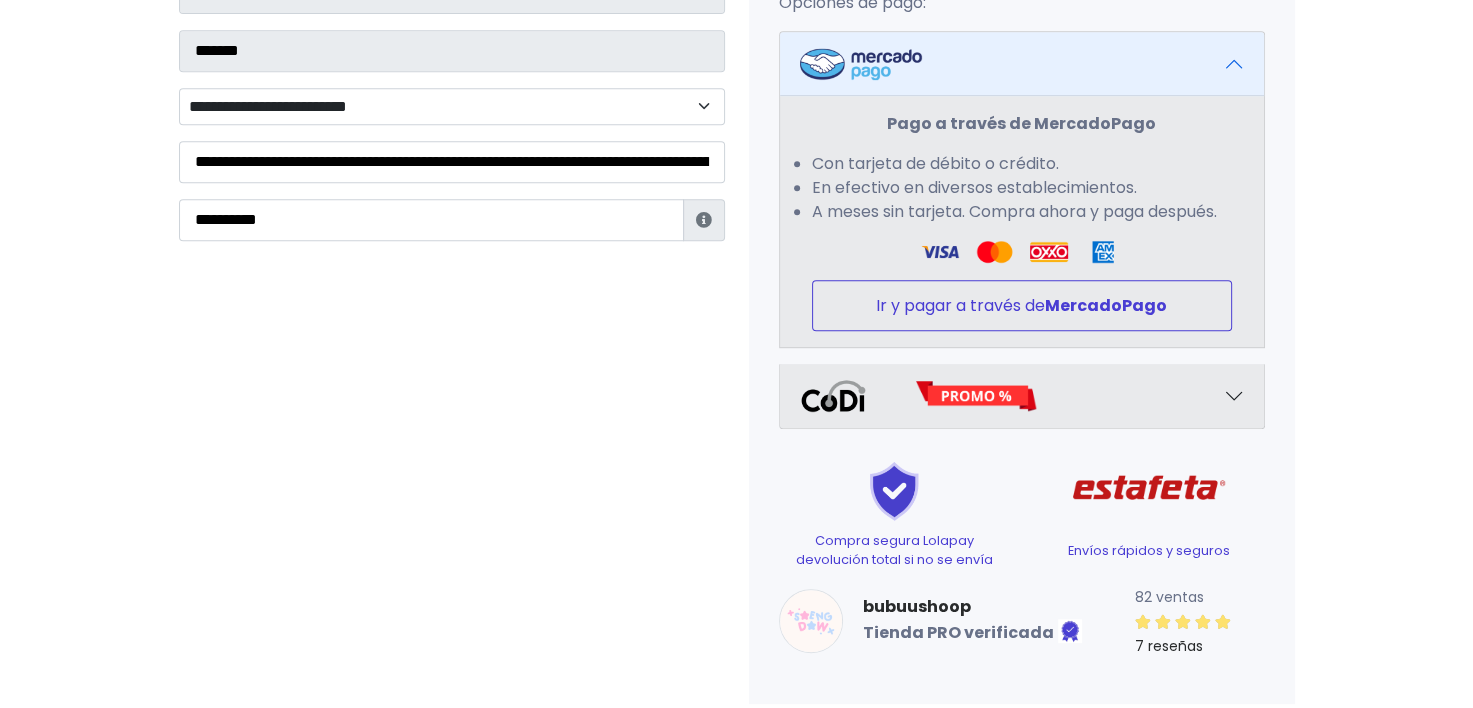 click on "Ir y pagar a través de  MercadoPago" at bounding box center [1022, 305] 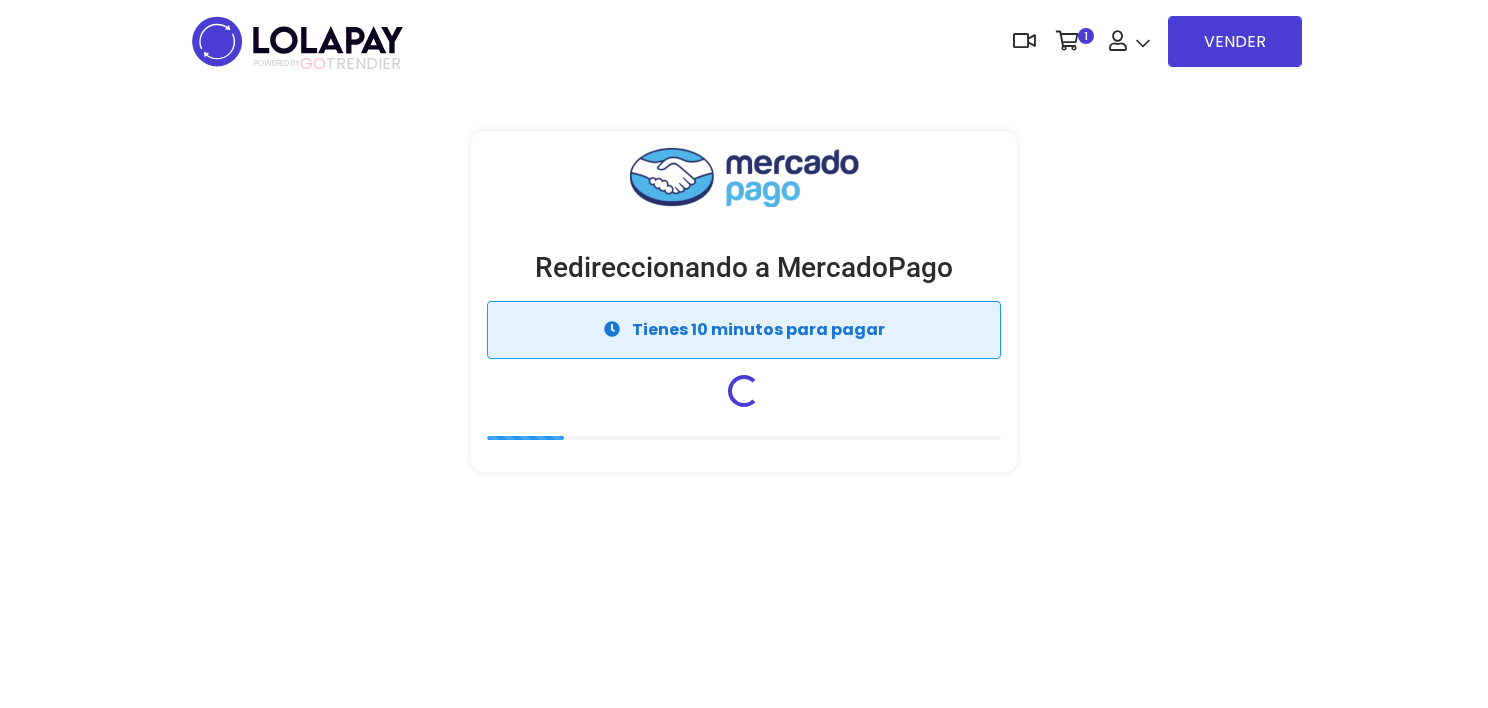 scroll, scrollTop: 0, scrollLeft: 0, axis: both 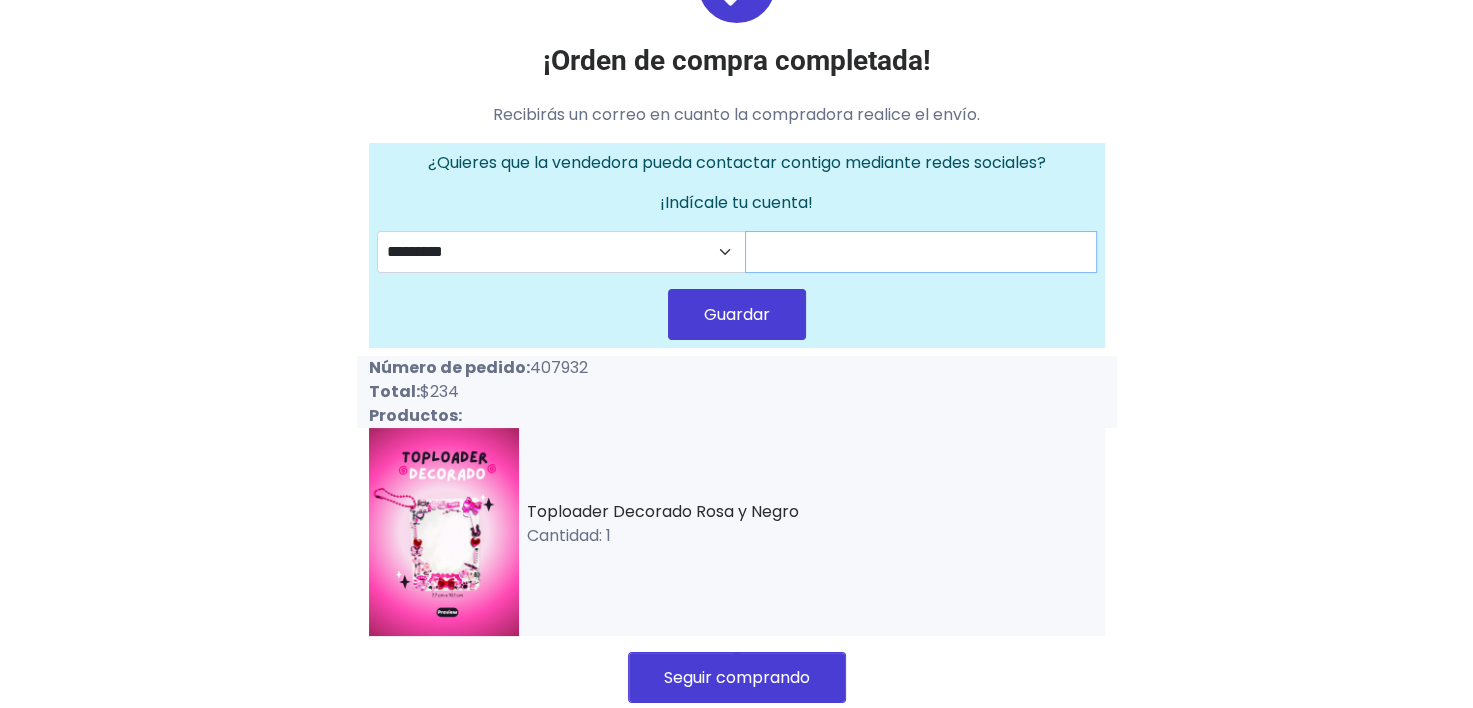 click at bounding box center [921, 252] 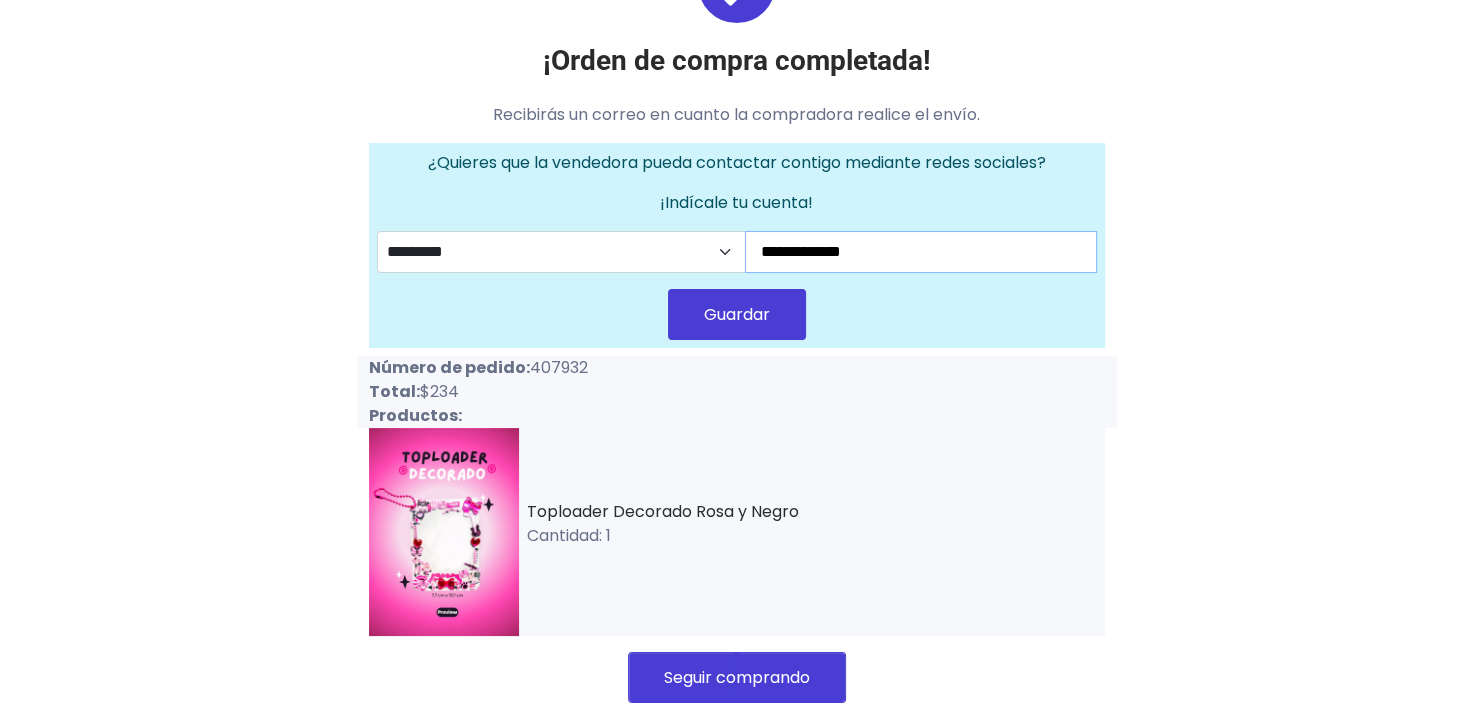 type on "**********" 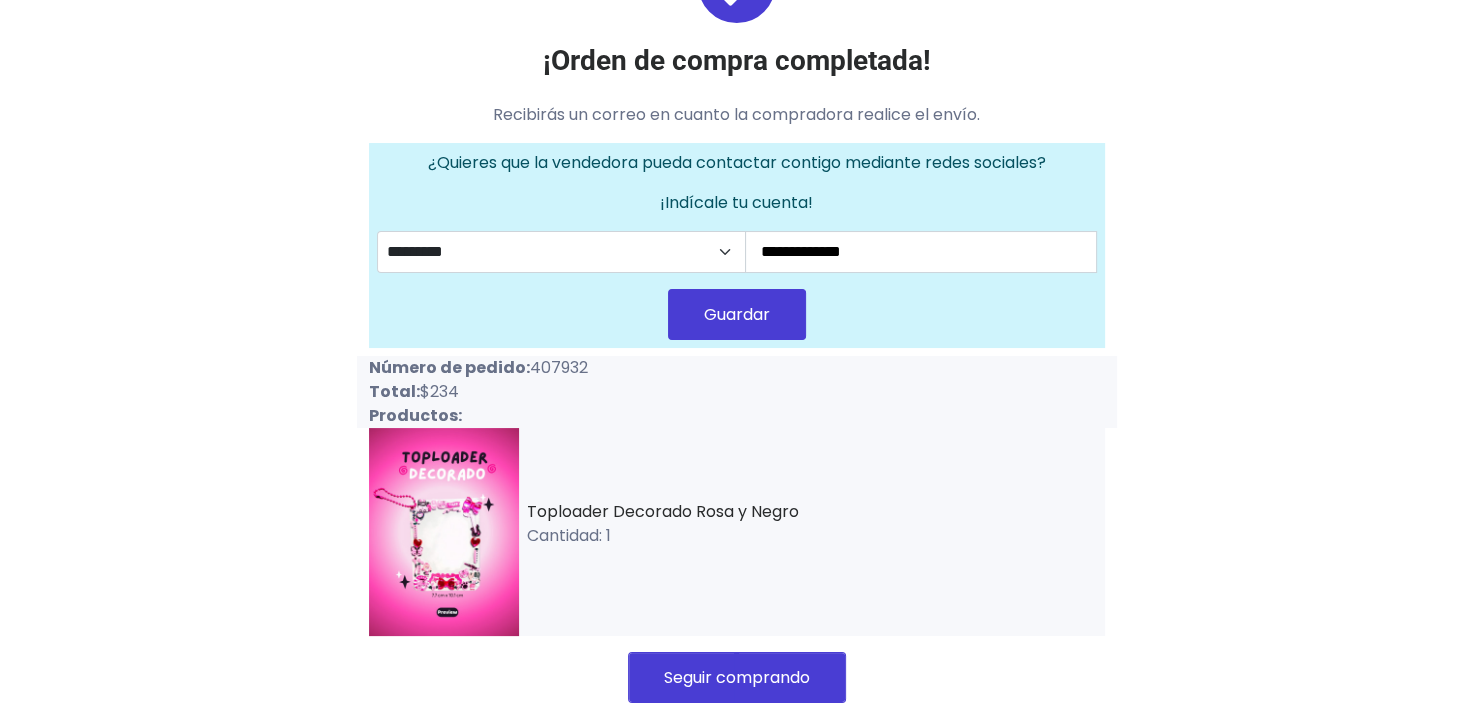 click on "Guardar" at bounding box center (737, 314) 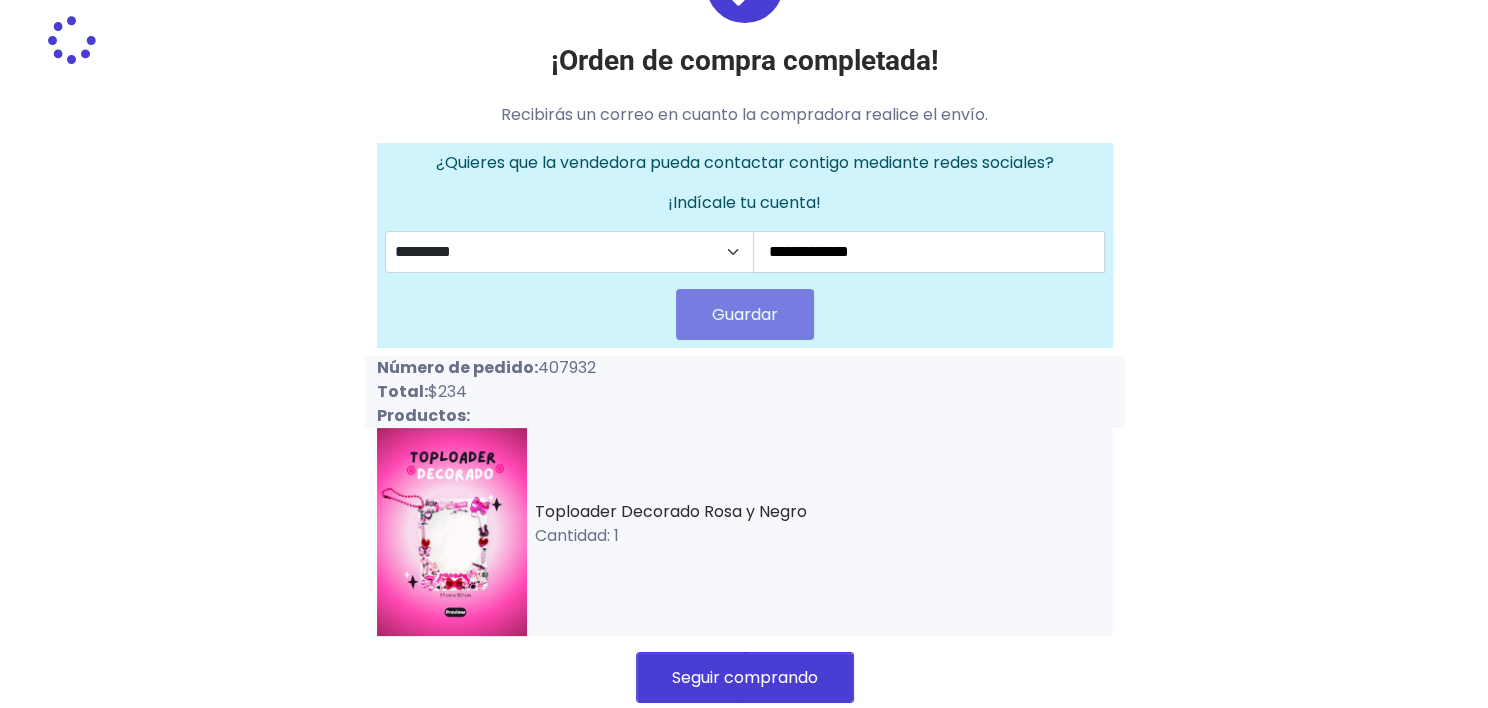 scroll, scrollTop: 0, scrollLeft: 0, axis: both 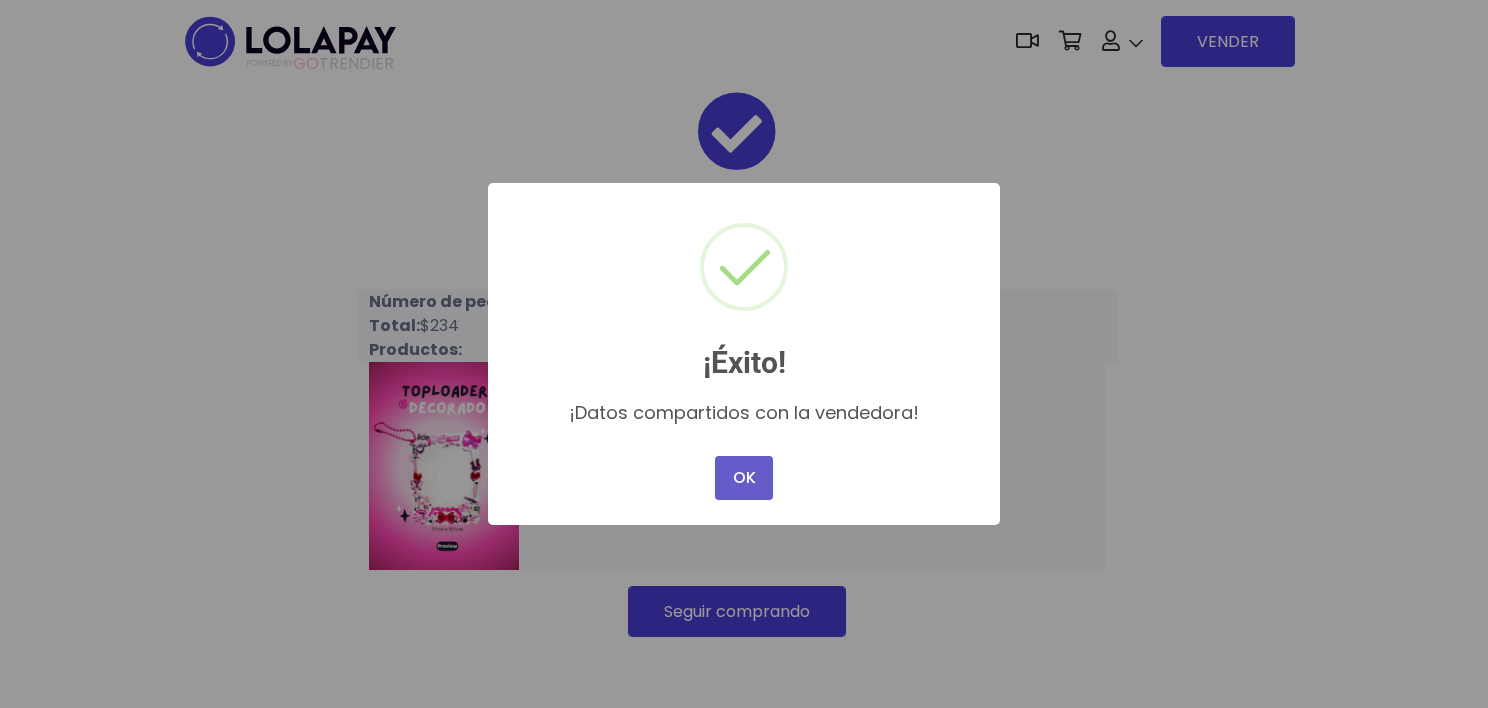 click on "OK" at bounding box center [744, 478] 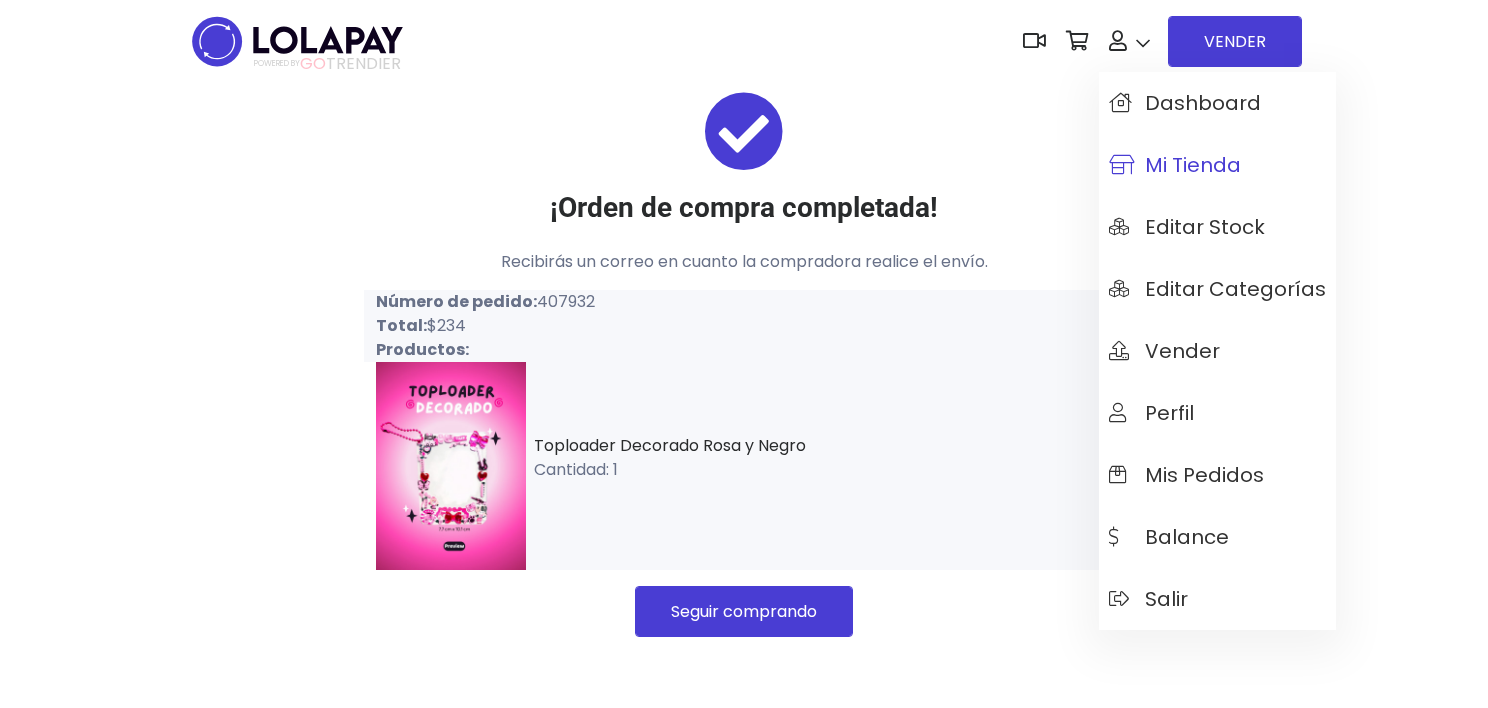 click on "Mi tienda" at bounding box center [1175, 165] 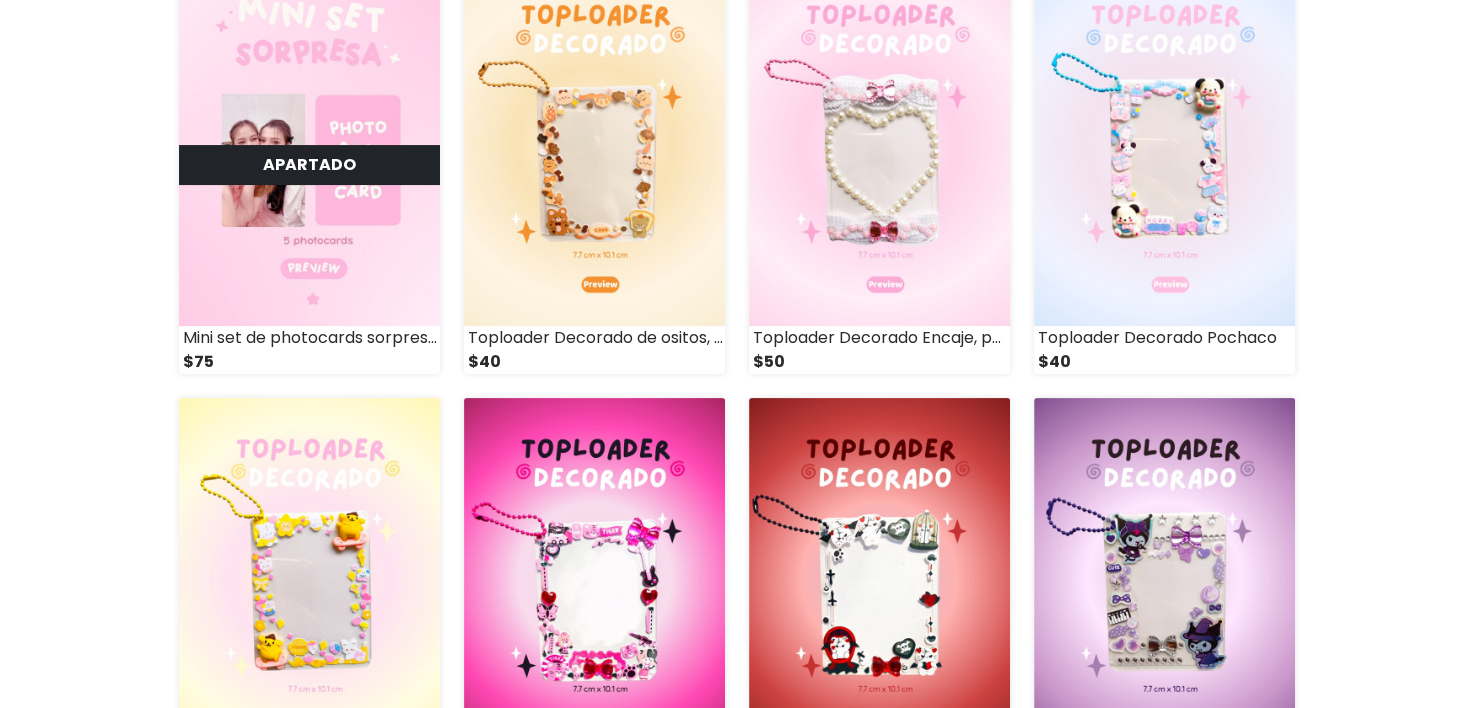 scroll, scrollTop: 540, scrollLeft: 0, axis: vertical 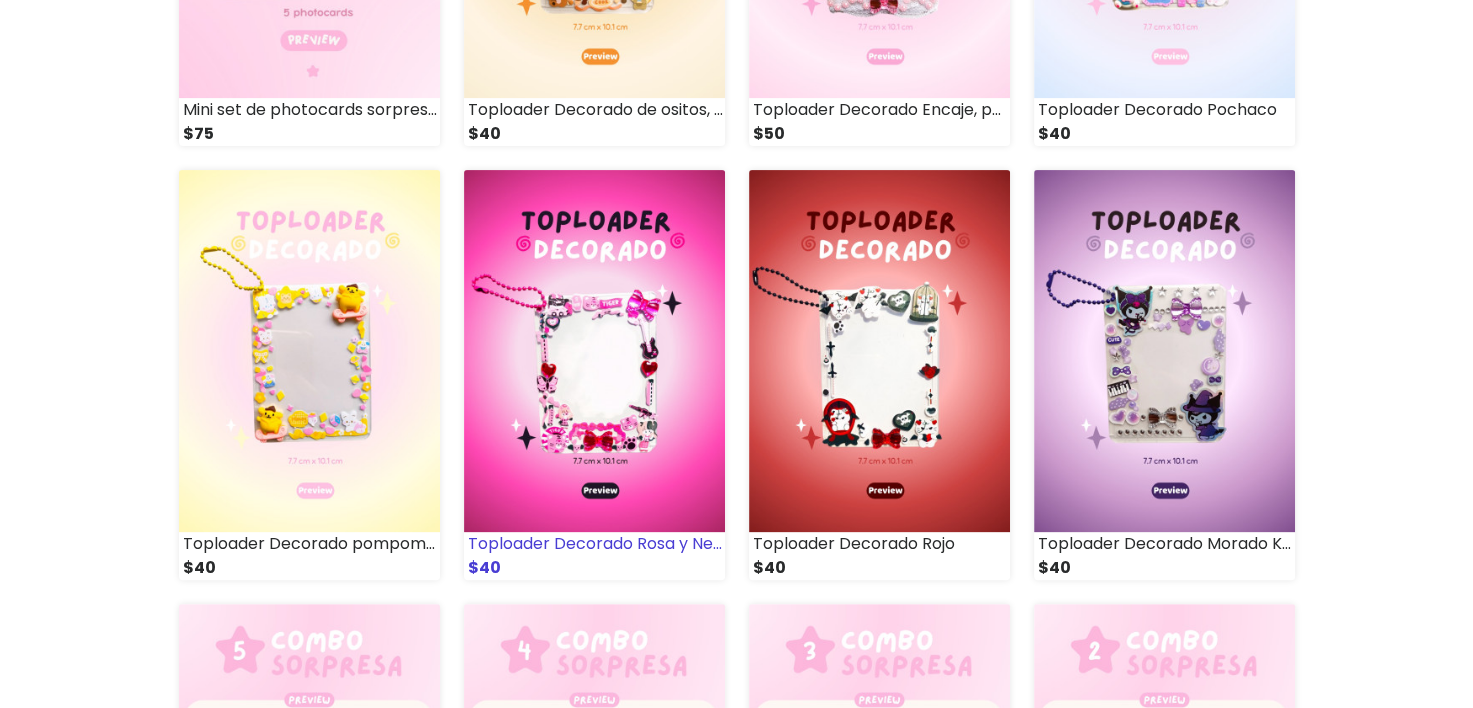 drag, startPoint x: 624, startPoint y: 548, endPoint x: 570, endPoint y: 540, distance: 54.589375 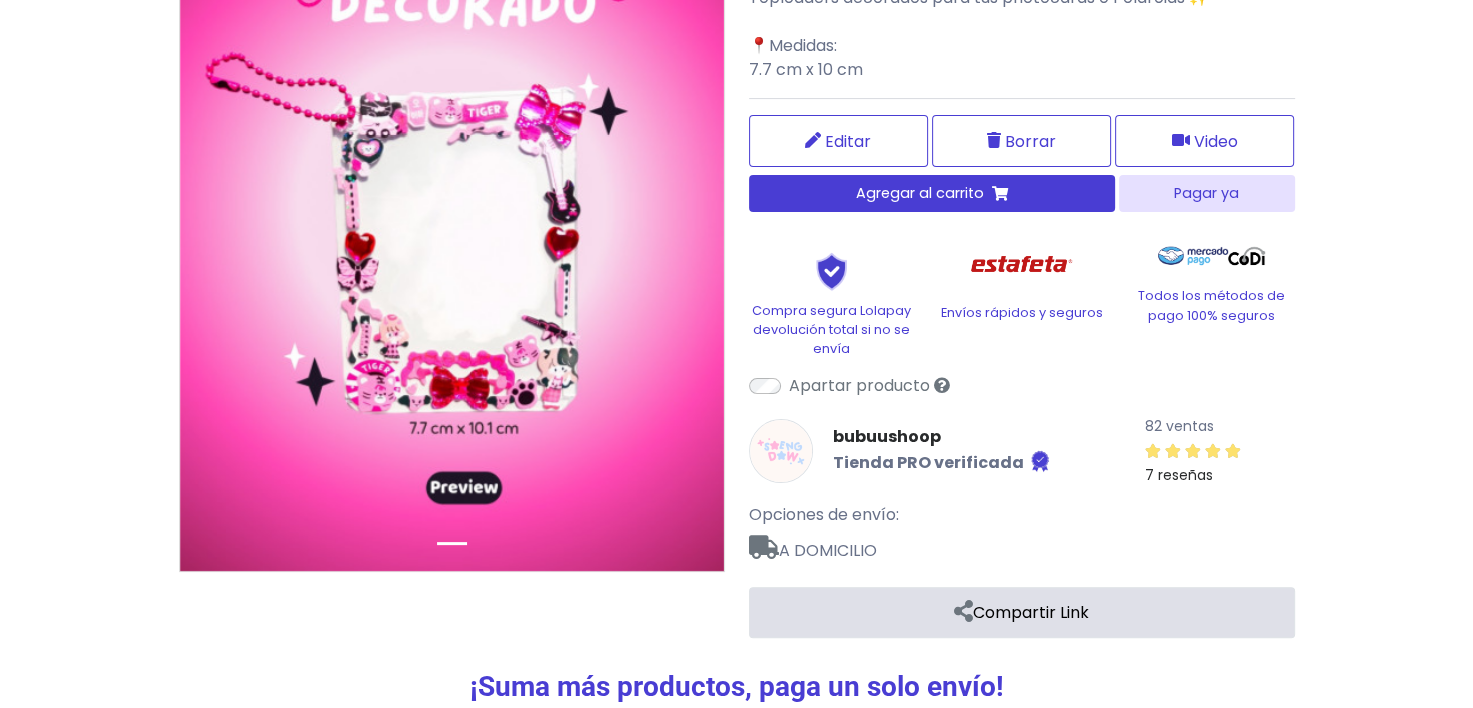 scroll, scrollTop: 382, scrollLeft: 0, axis: vertical 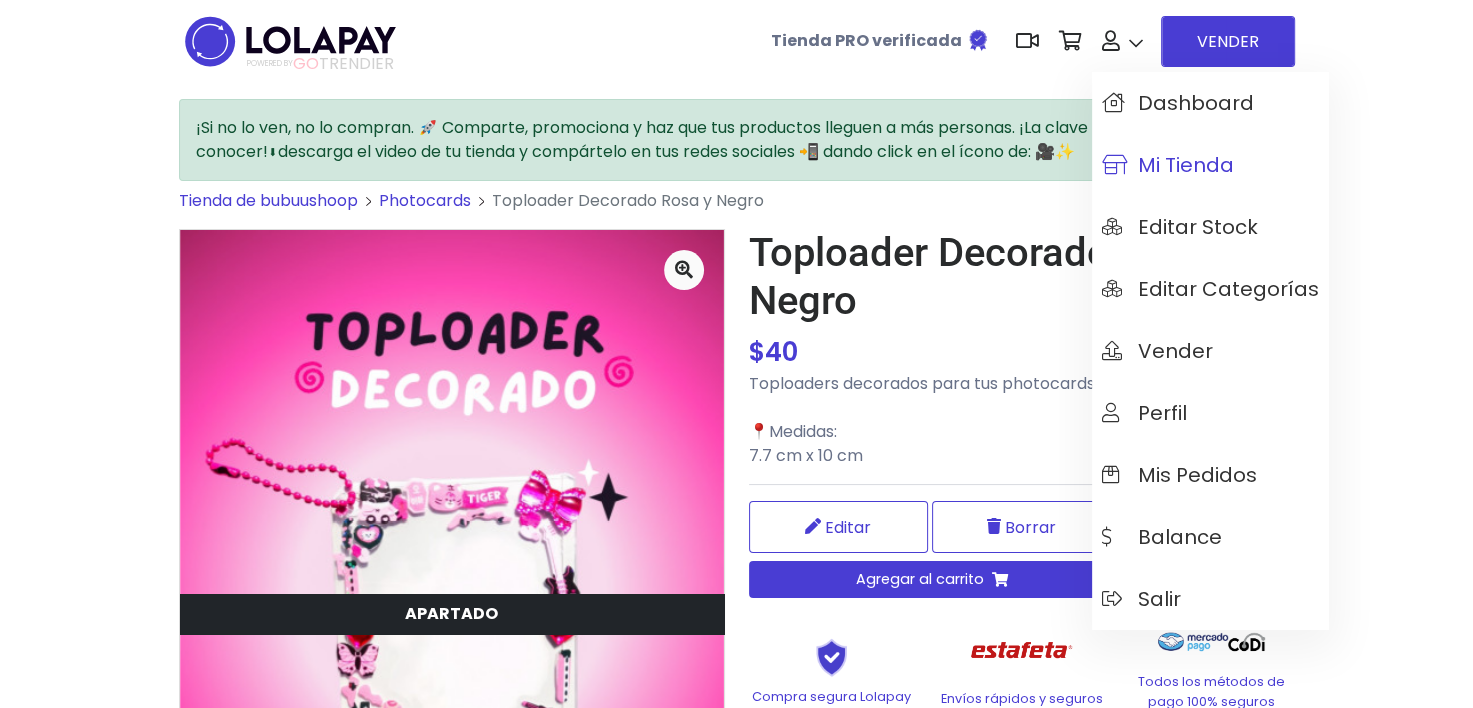 click on "Mi tienda" at bounding box center [1168, 165] 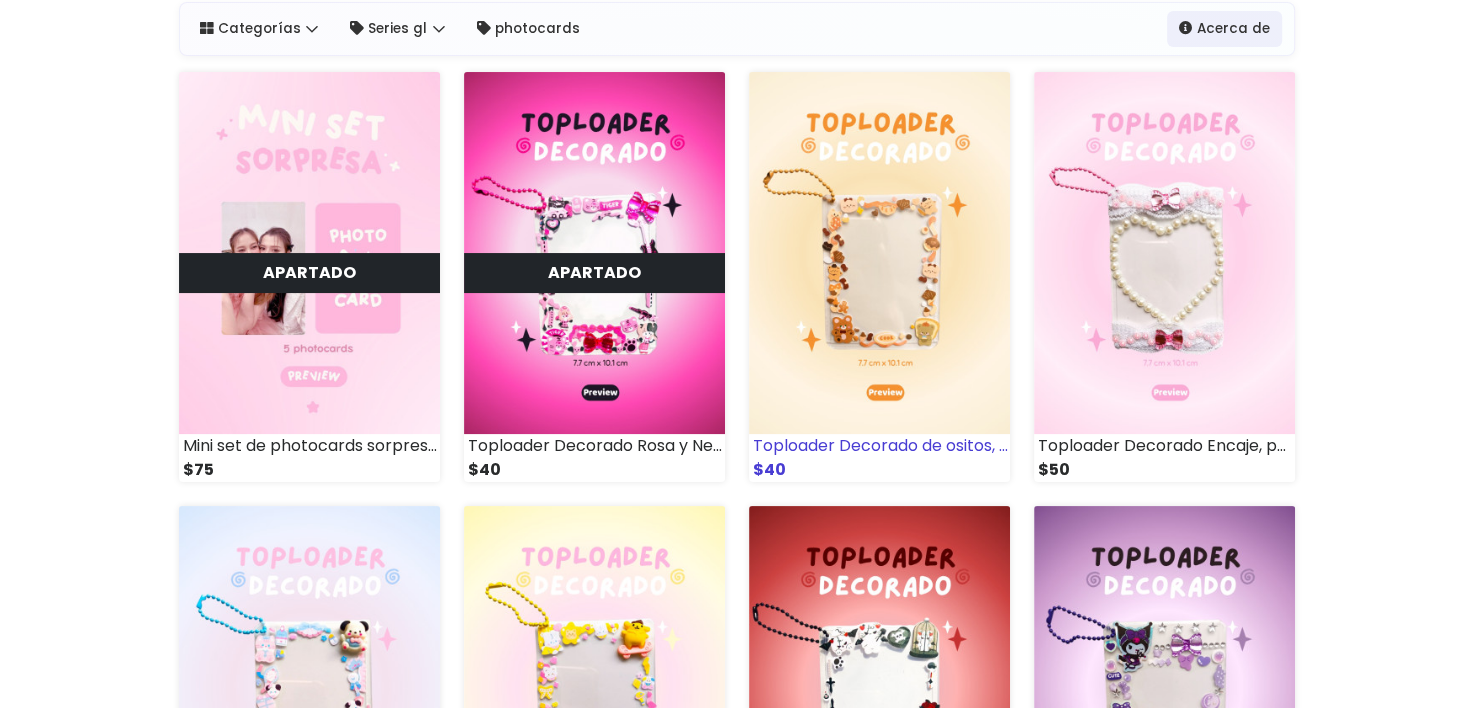 scroll, scrollTop: 200, scrollLeft: 0, axis: vertical 